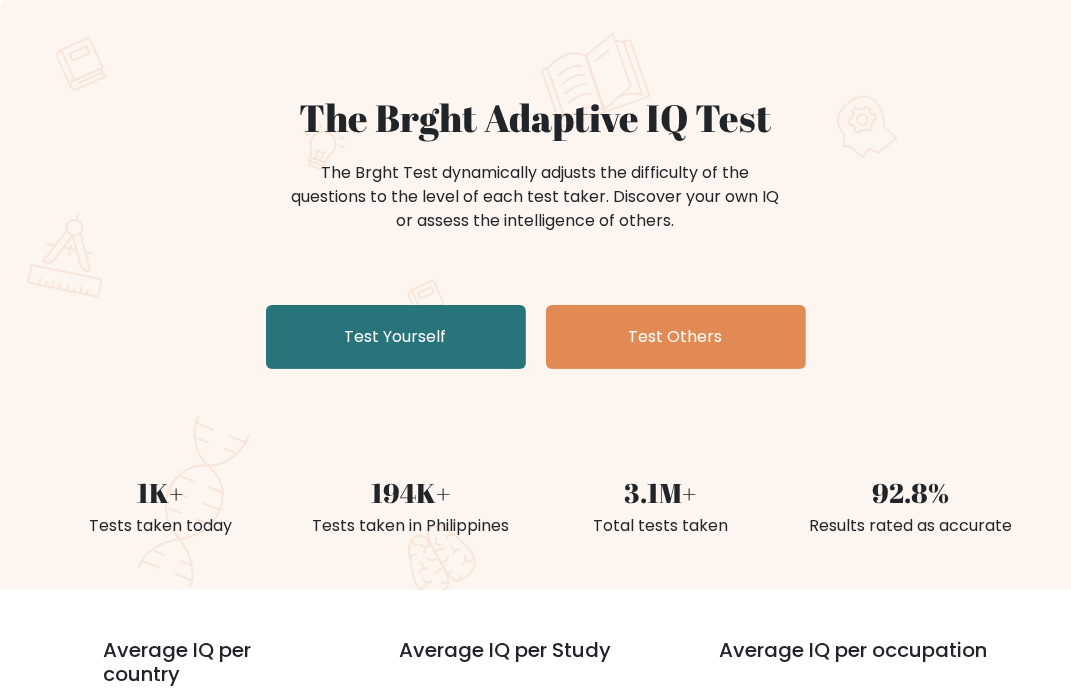 scroll, scrollTop: 300, scrollLeft: 0, axis: vertical 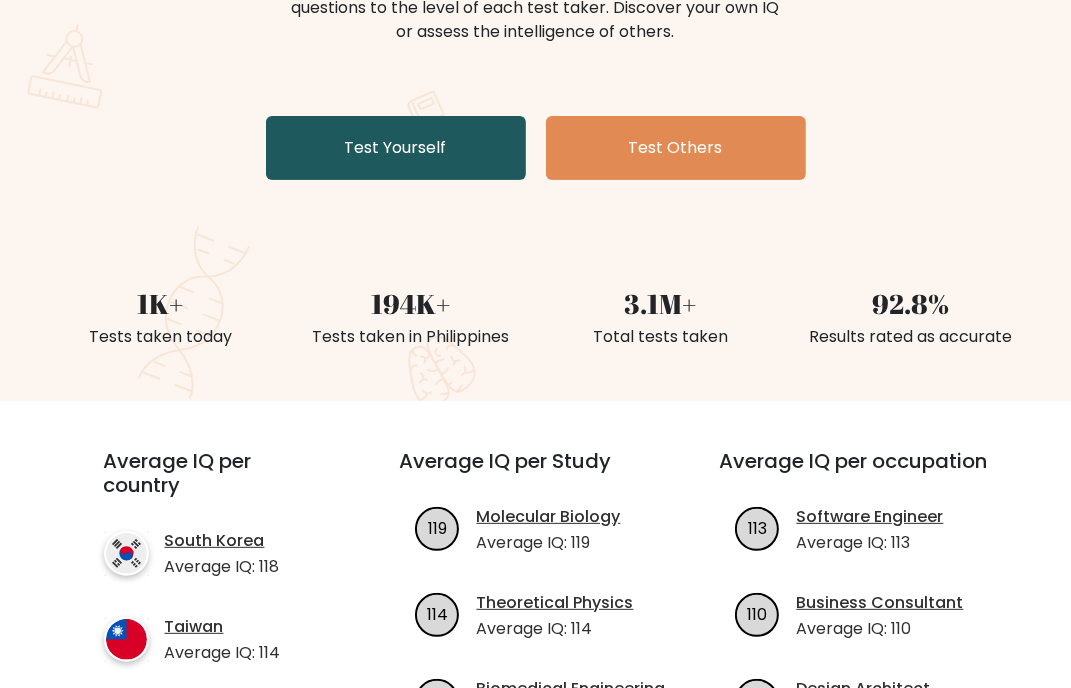 click on "Test Yourself" at bounding box center [396, 148] 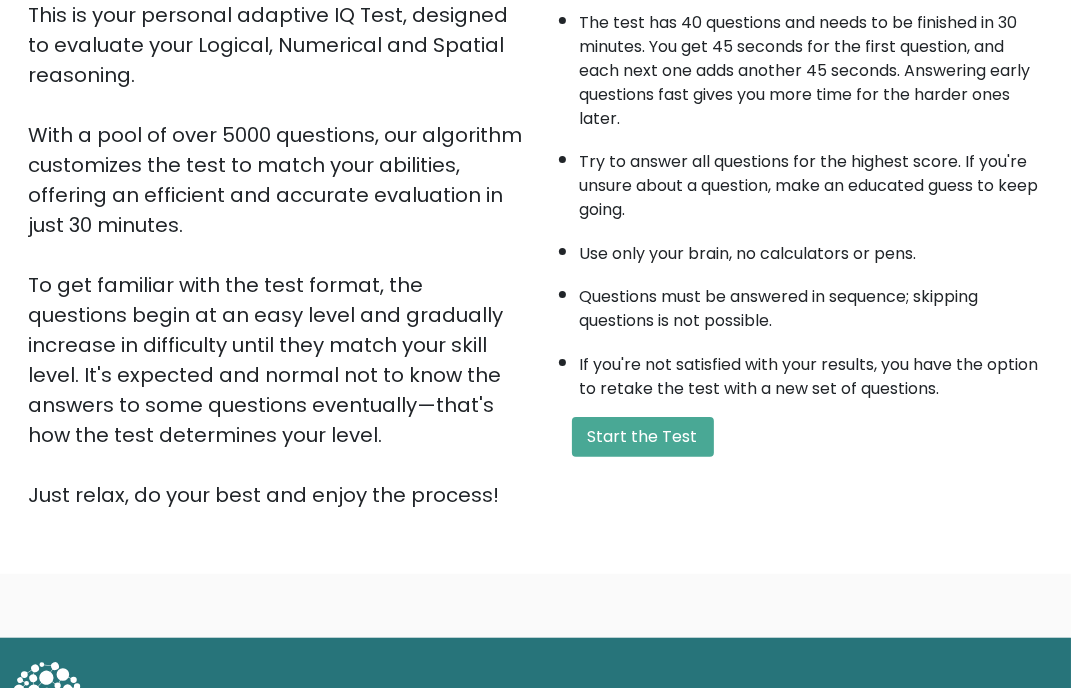 scroll, scrollTop: 317, scrollLeft: 0, axis: vertical 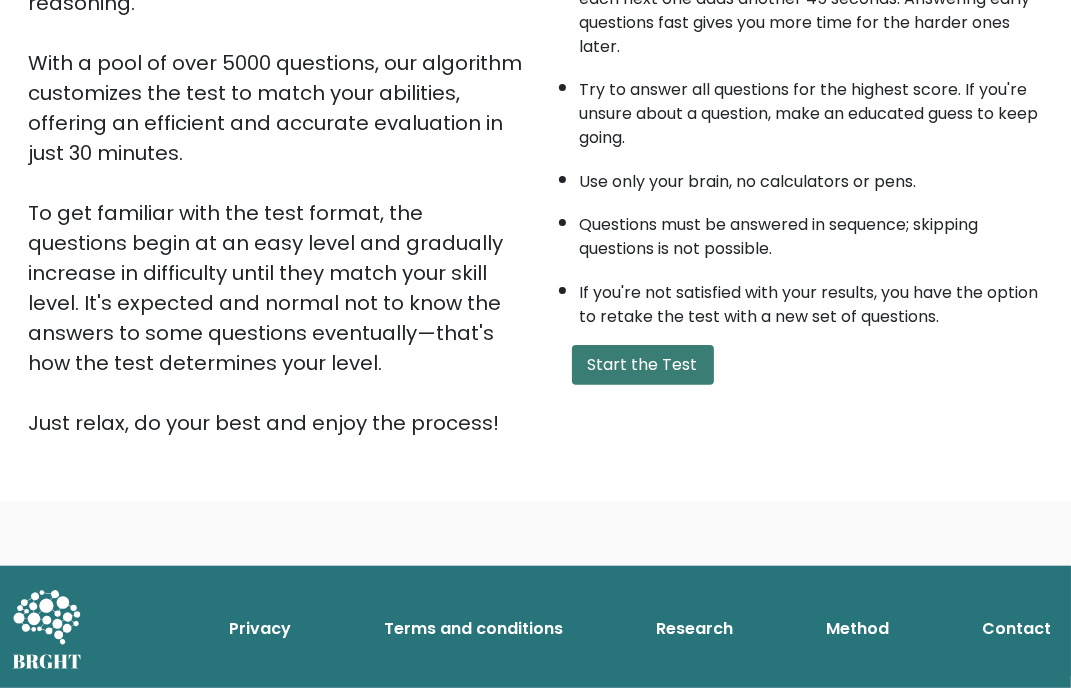 click on "Start the Test" at bounding box center [643, 365] 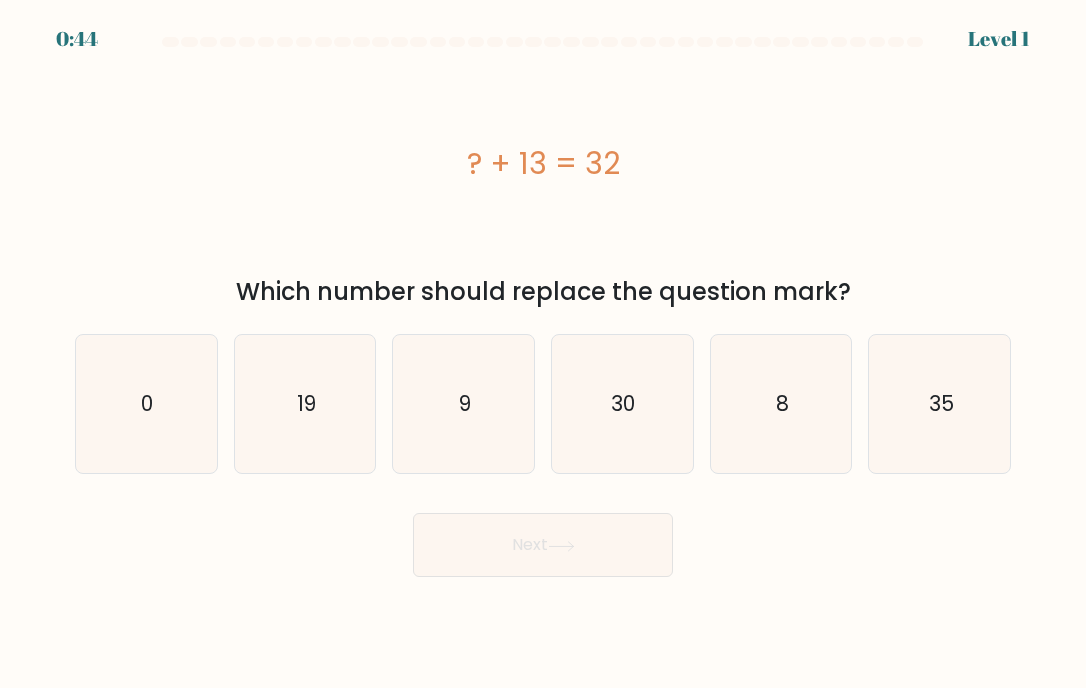 scroll, scrollTop: 0, scrollLeft: 0, axis: both 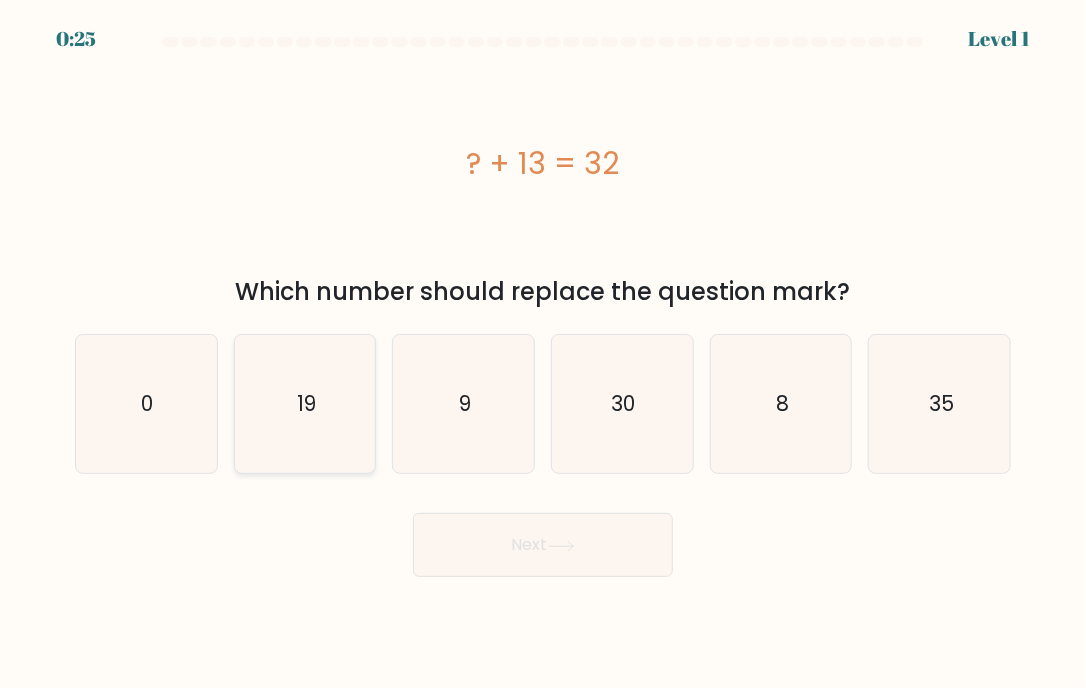 click on "19" at bounding box center [305, 404] 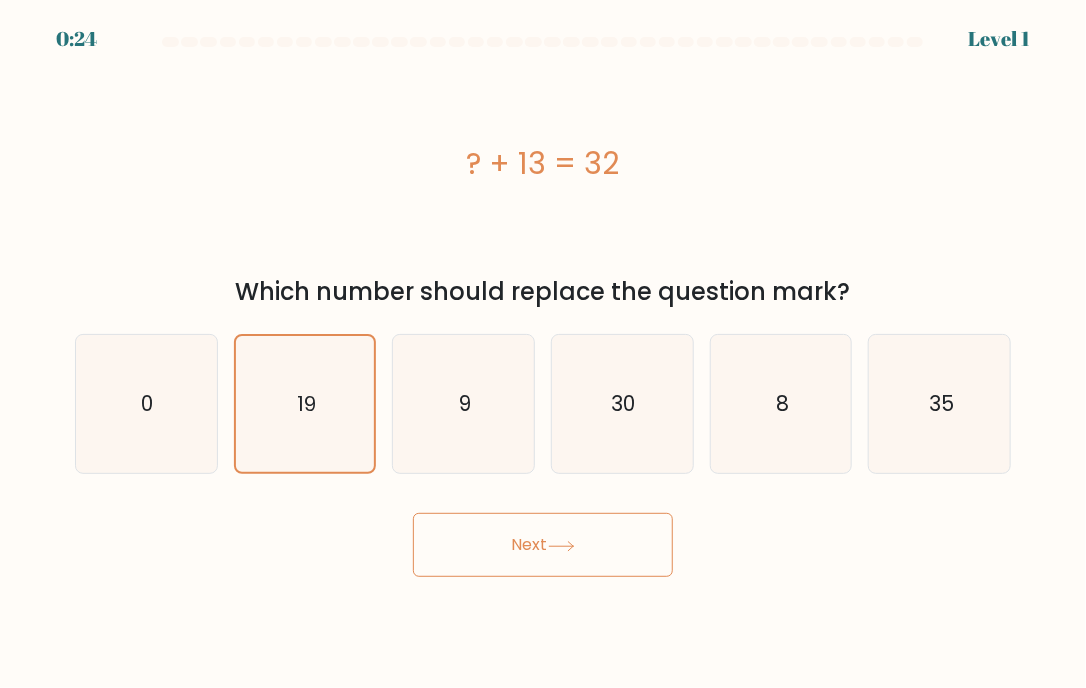 click on "Next" at bounding box center (543, 545) 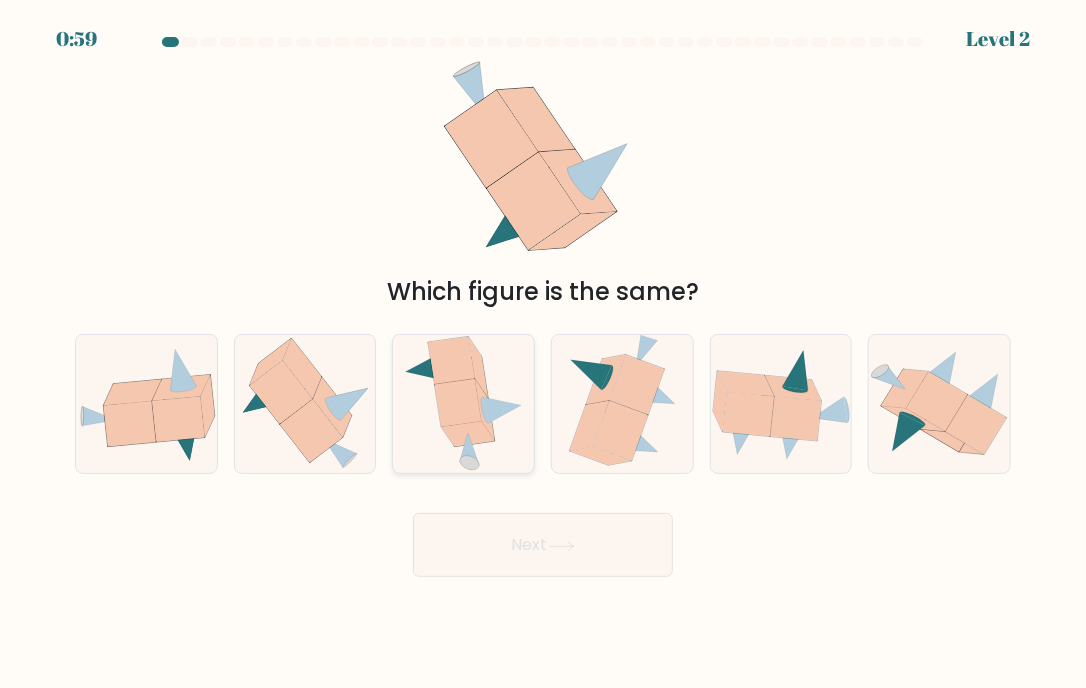 click at bounding box center [465, 381] 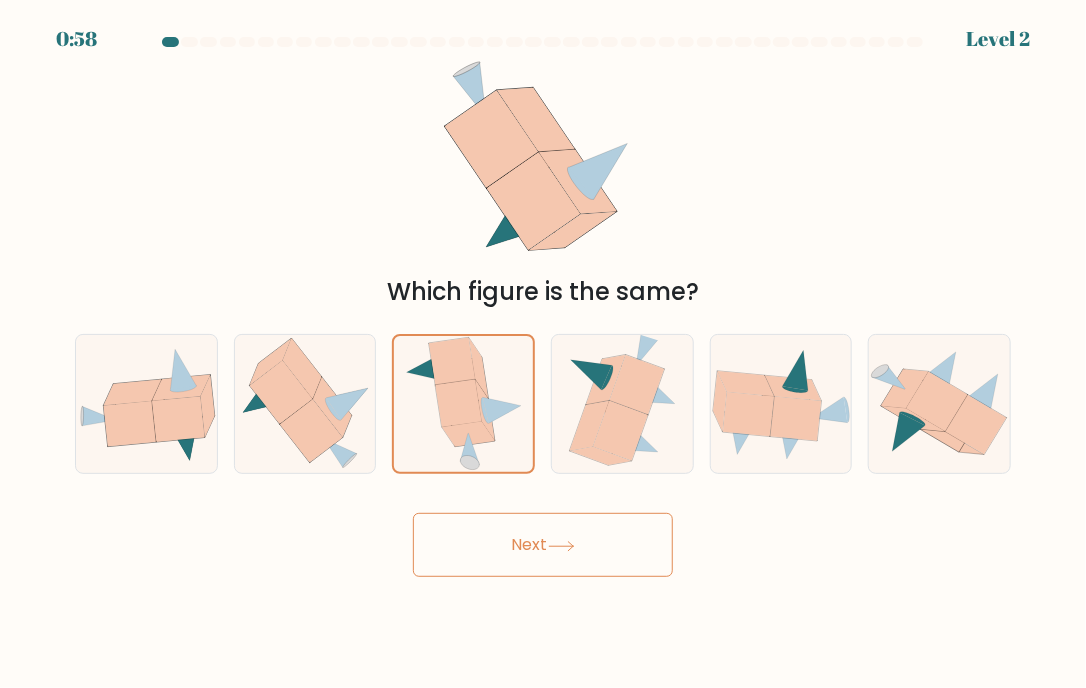 click on "Next" at bounding box center [543, 545] 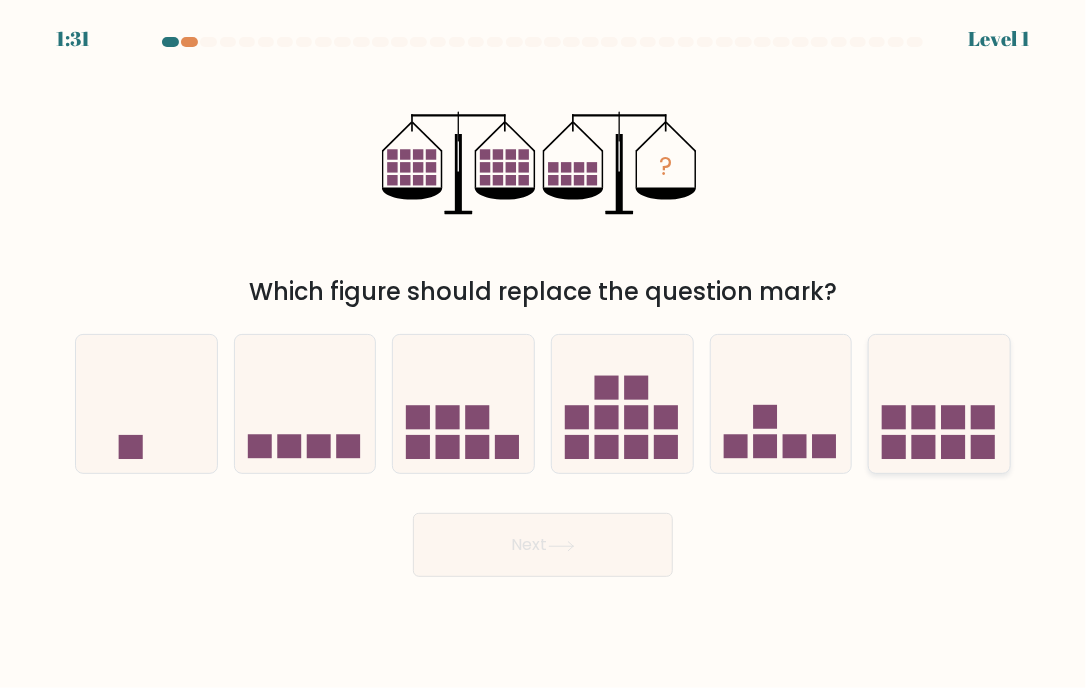 click at bounding box center [924, 447] 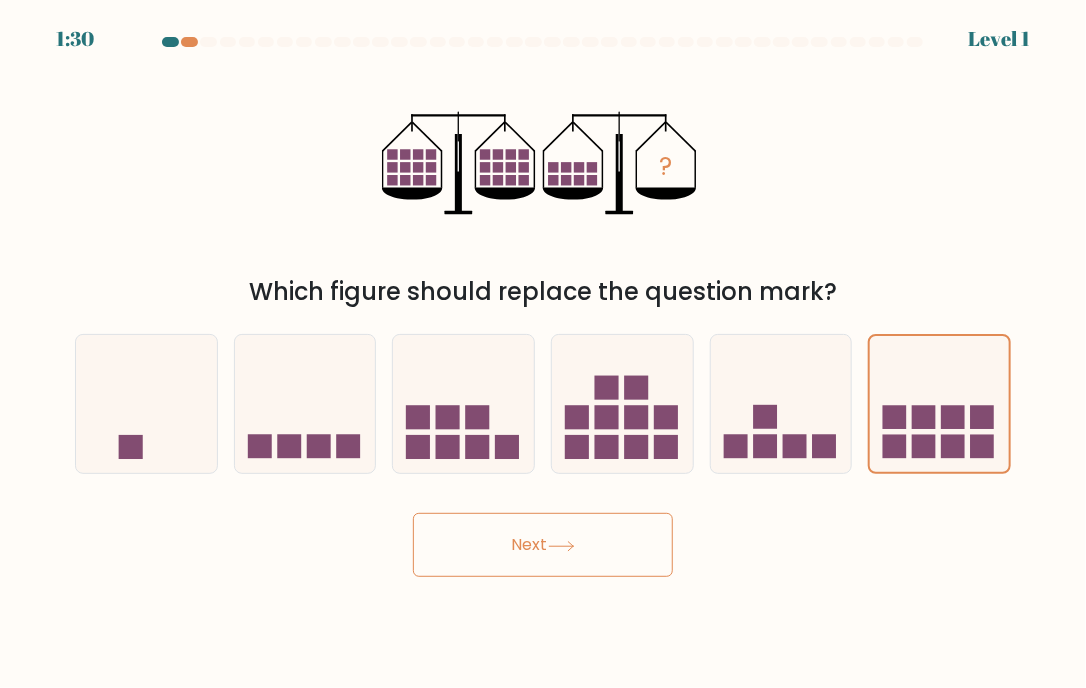 click on "Next" at bounding box center (543, 545) 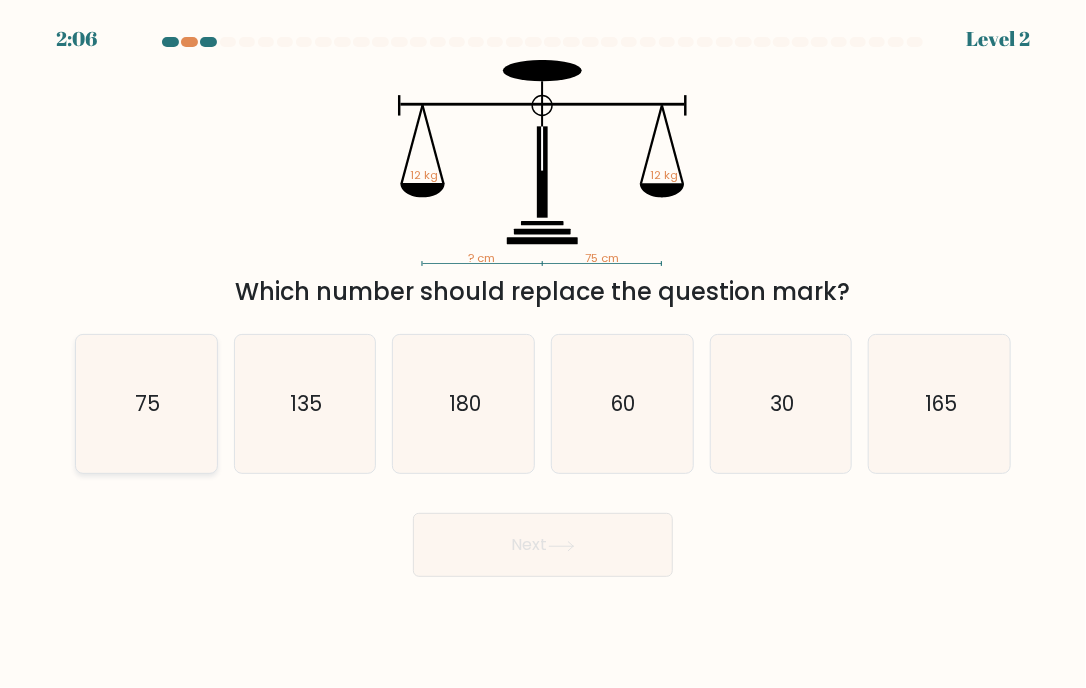 click on "75" at bounding box center [147, 403] 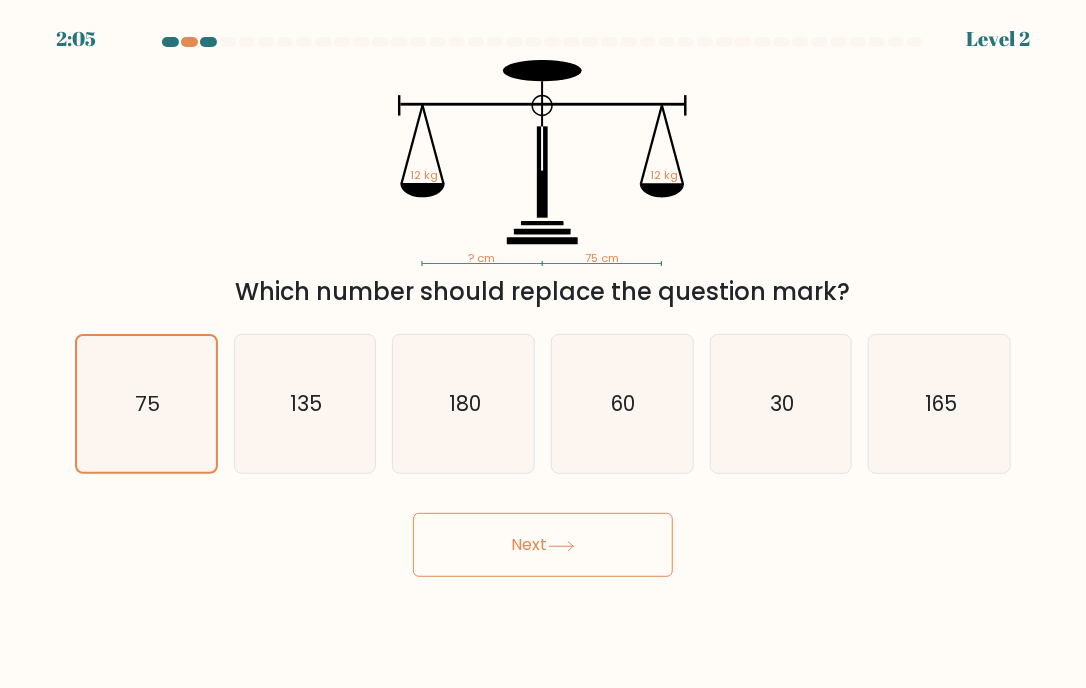 click on "Next" at bounding box center (543, 545) 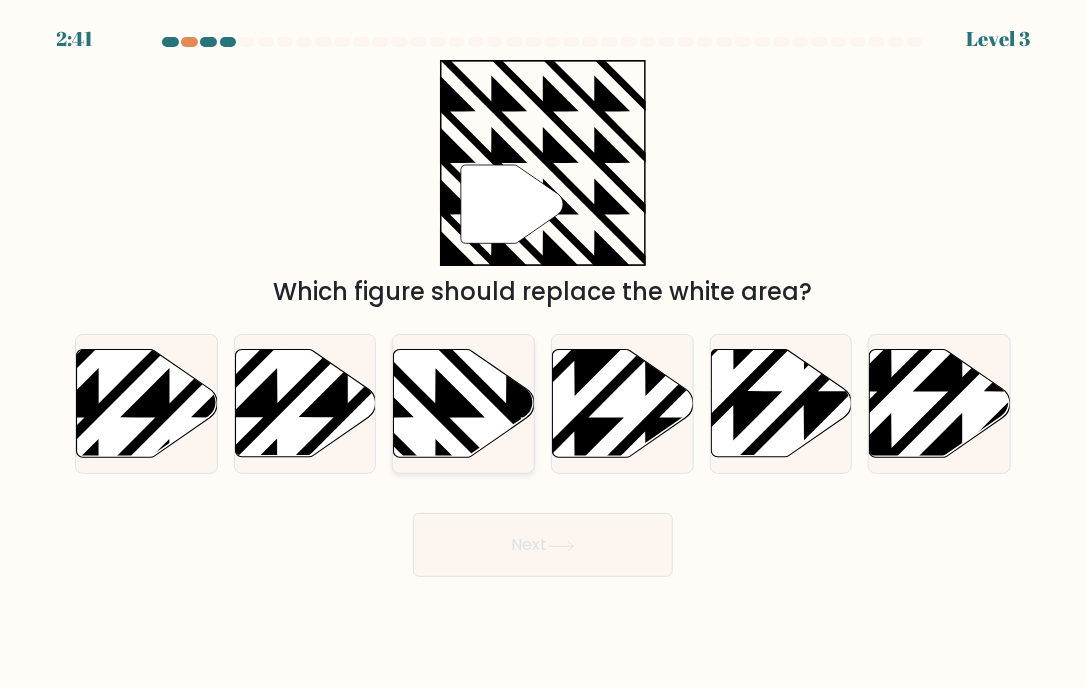 click at bounding box center (464, 404) 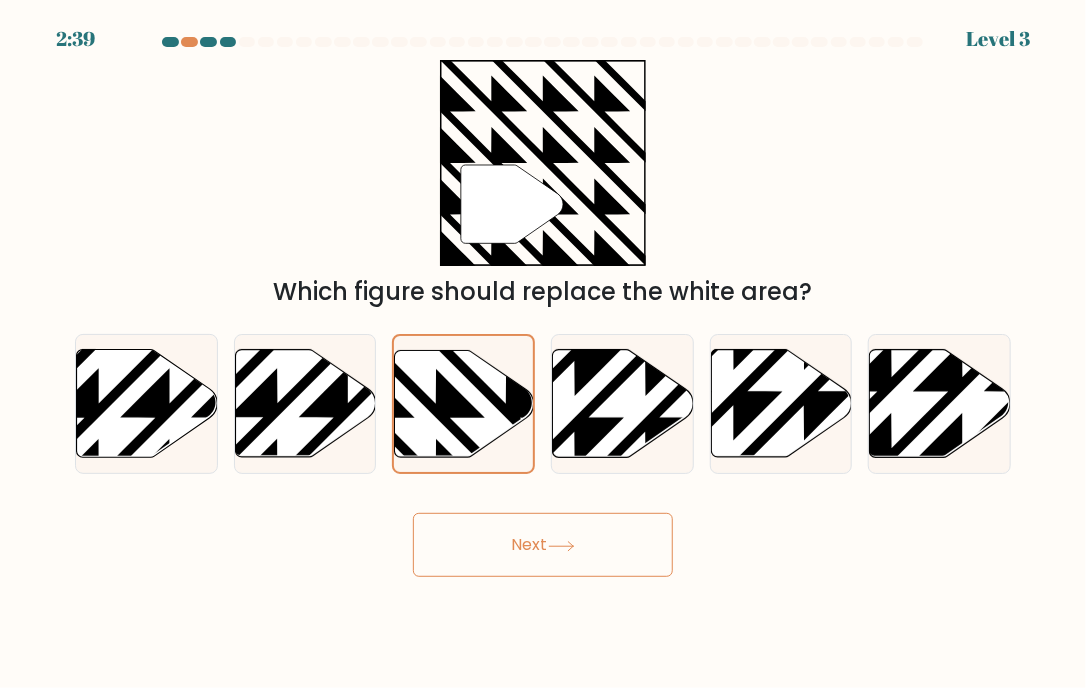 click at bounding box center (561, 546) 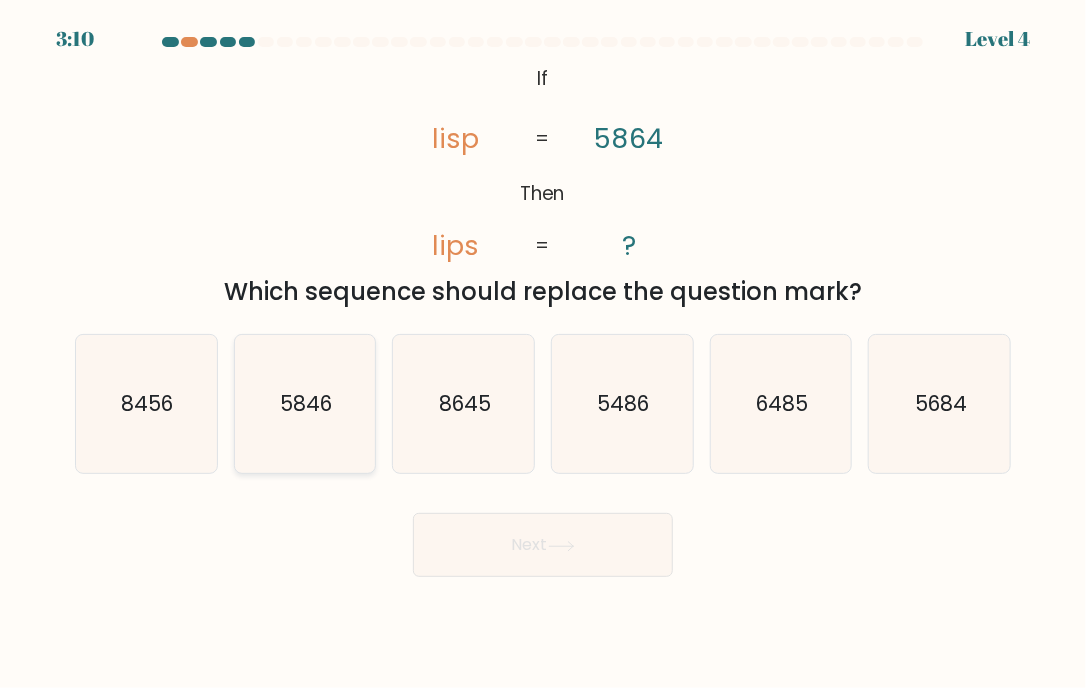 click on "5846" at bounding box center [306, 403] 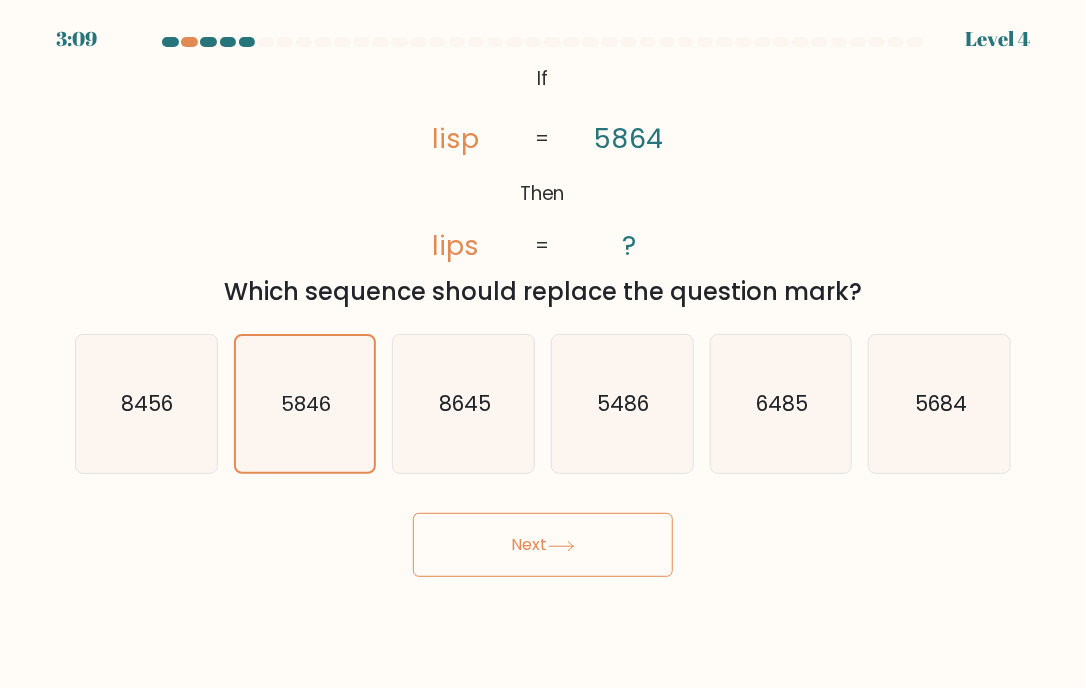 click on "Next" at bounding box center (543, 545) 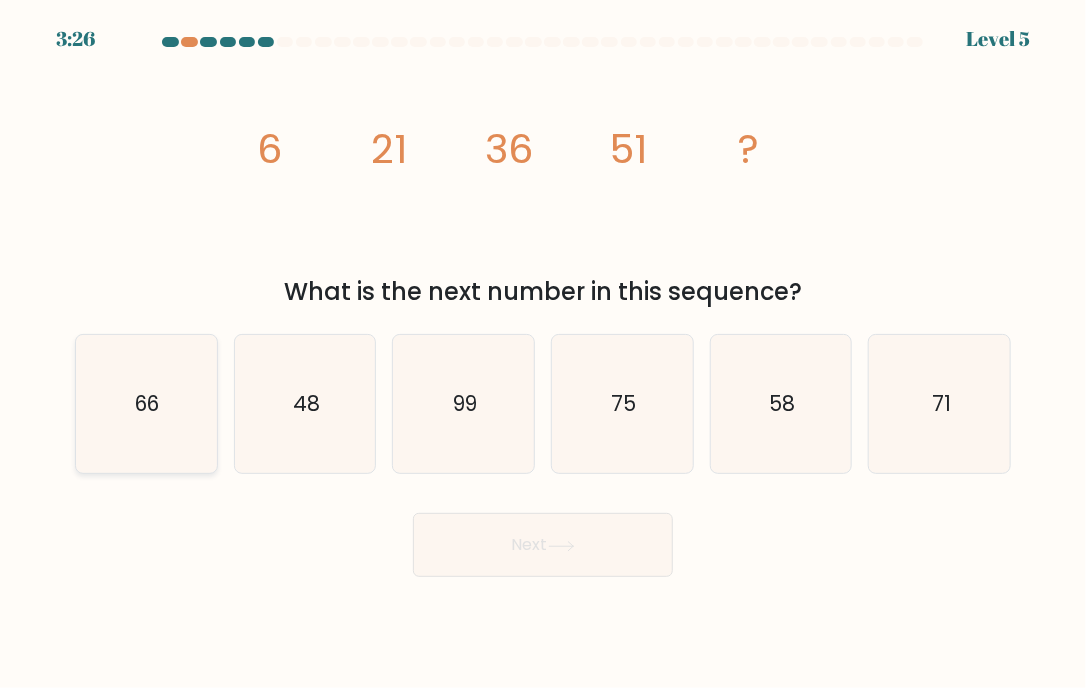 click on "66" at bounding box center [146, 404] 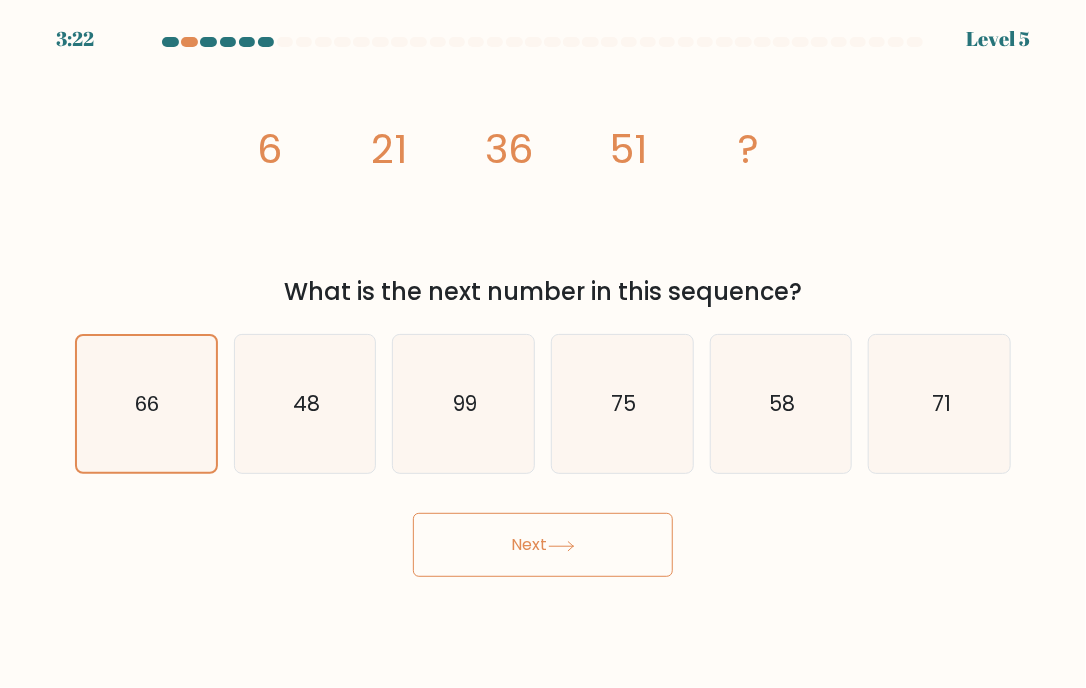 click on "Next" at bounding box center [543, 545] 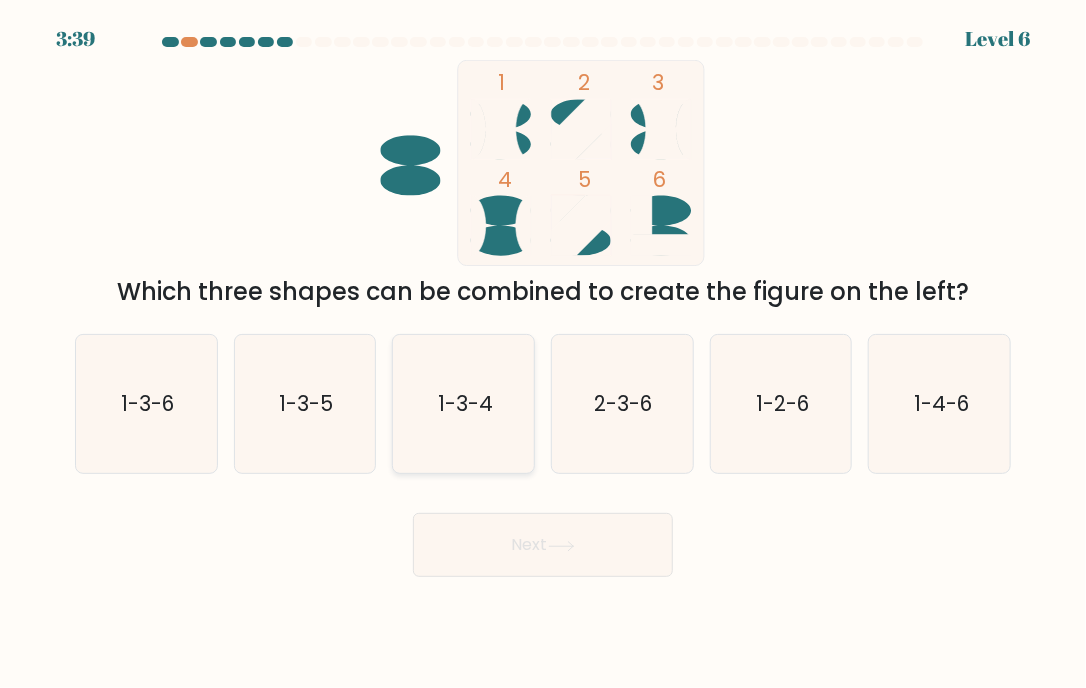 click on "1-3-4" at bounding box center [464, 404] 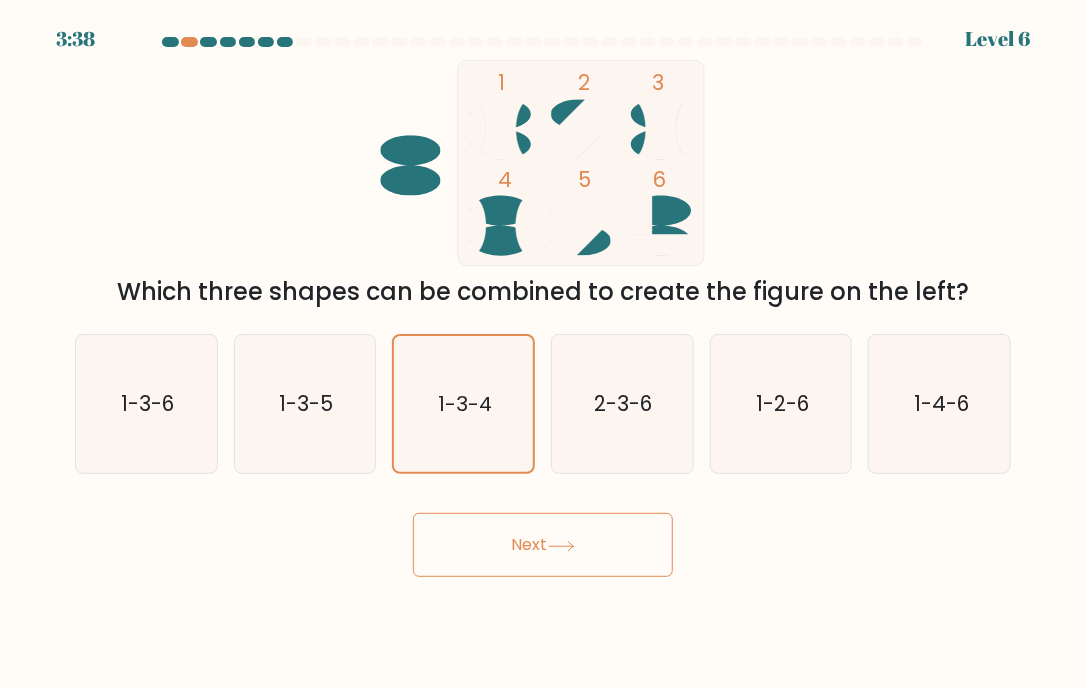 click on "Next" at bounding box center (543, 545) 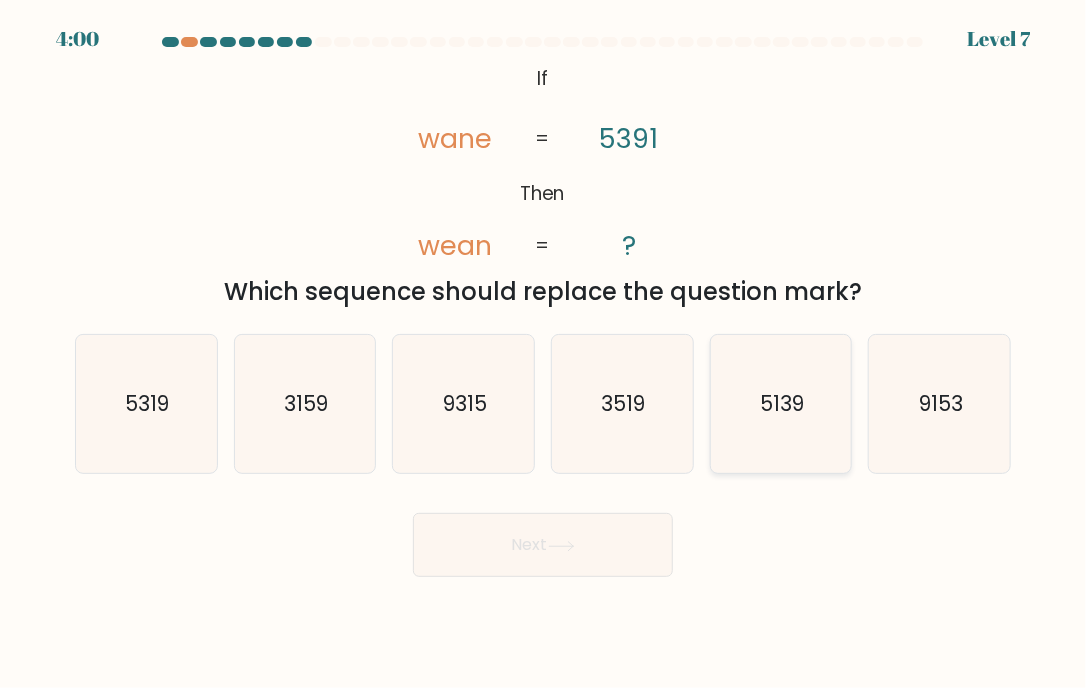 click on "5139" at bounding box center (782, 403) 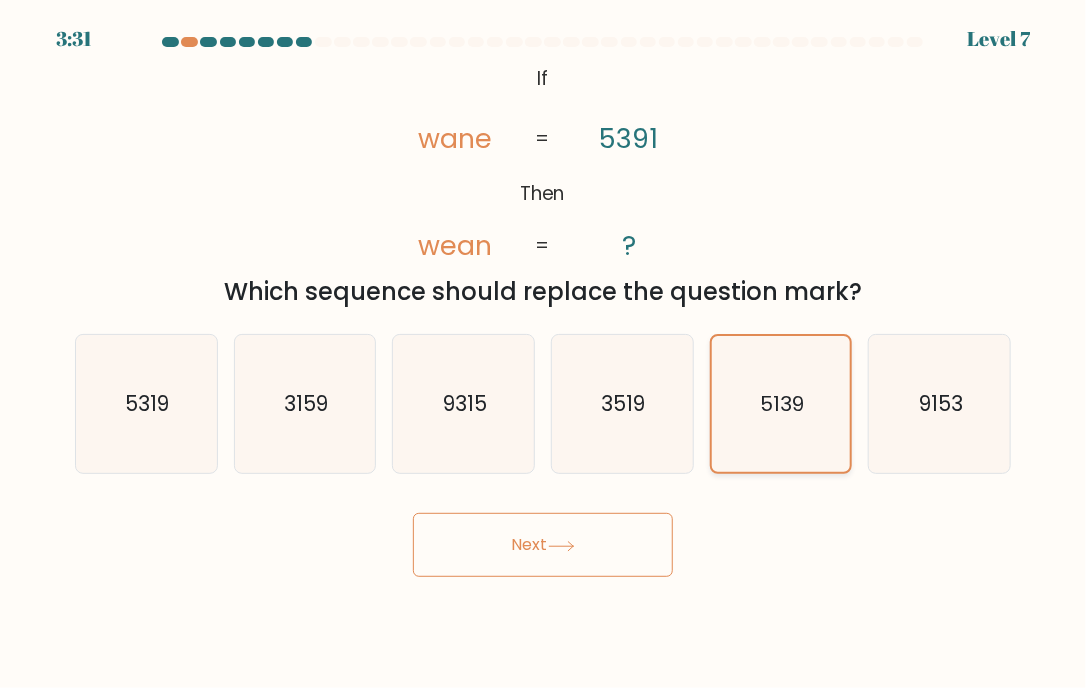 click on "5139" at bounding box center [781, 404] 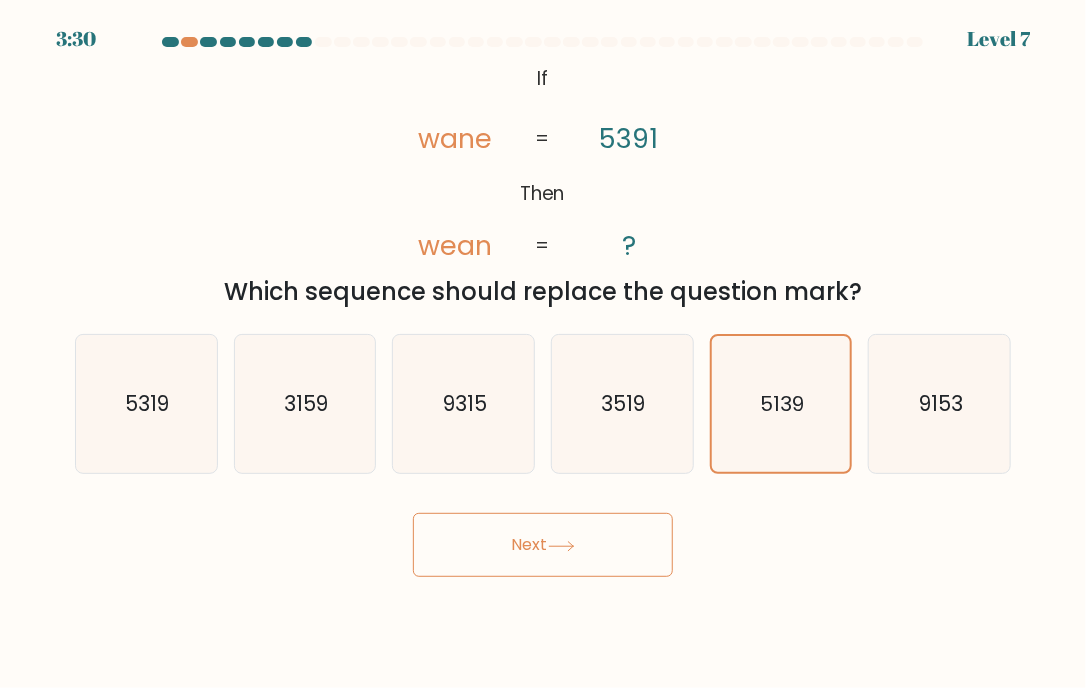 click on "Next" at bounding box center [543, 545] 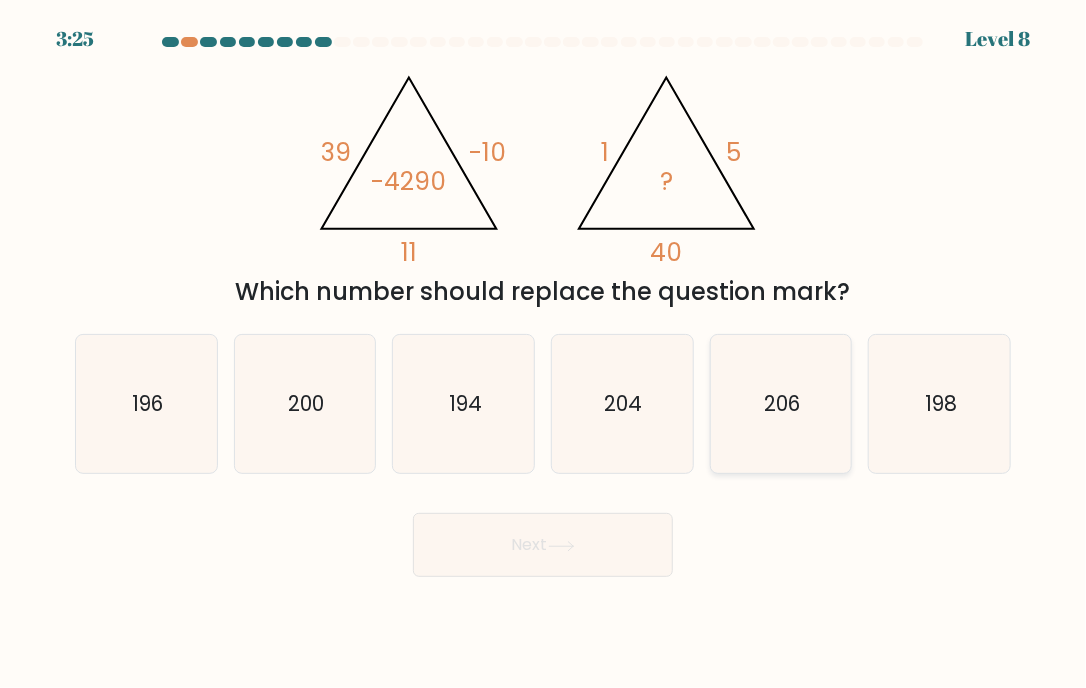 click on "206" at bounding box center (781, 404) 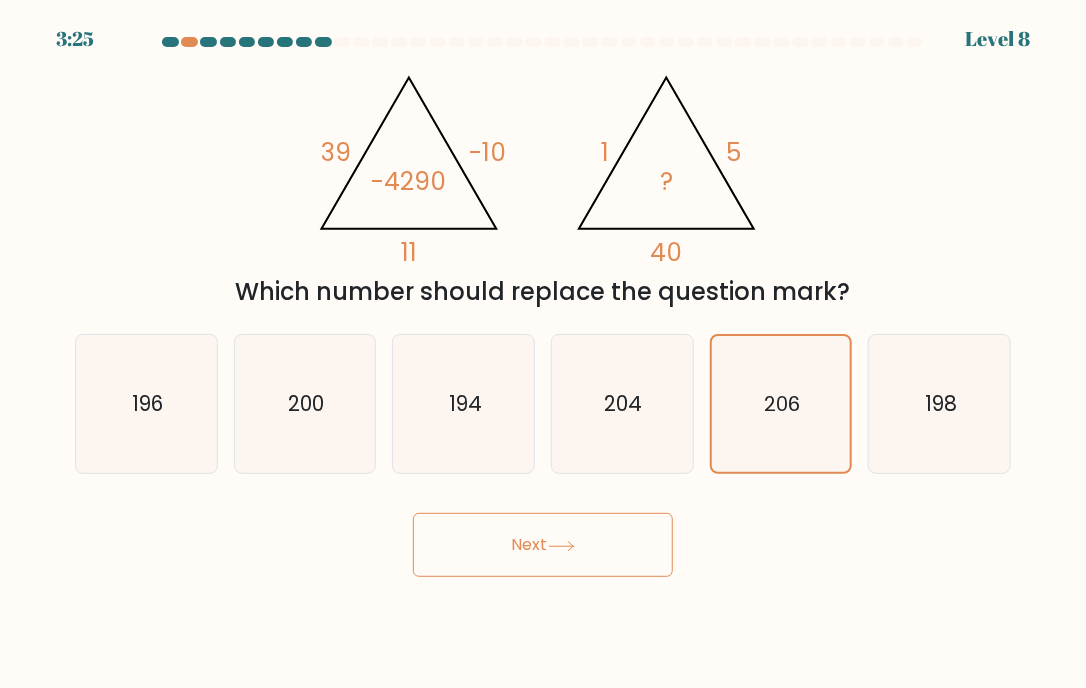 drag, startPoint x: 629, startPoint y: 555, endPoint x: 699, endPoint y: 569, distance: 71.38628 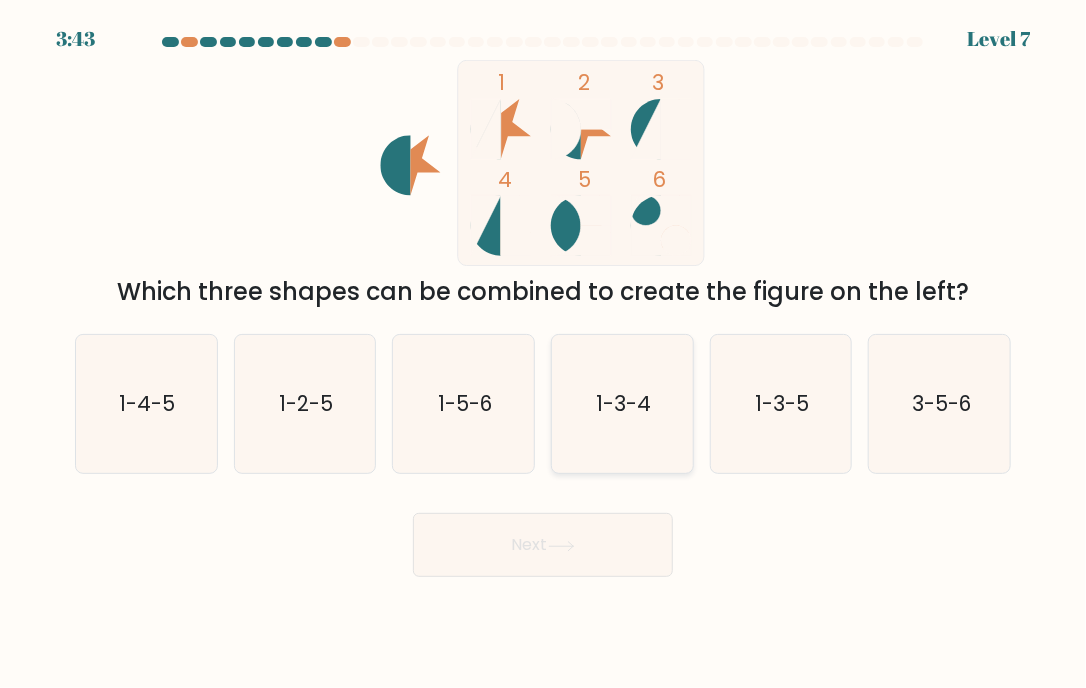 click on "1-3-4" at bounding box center [622, 404] 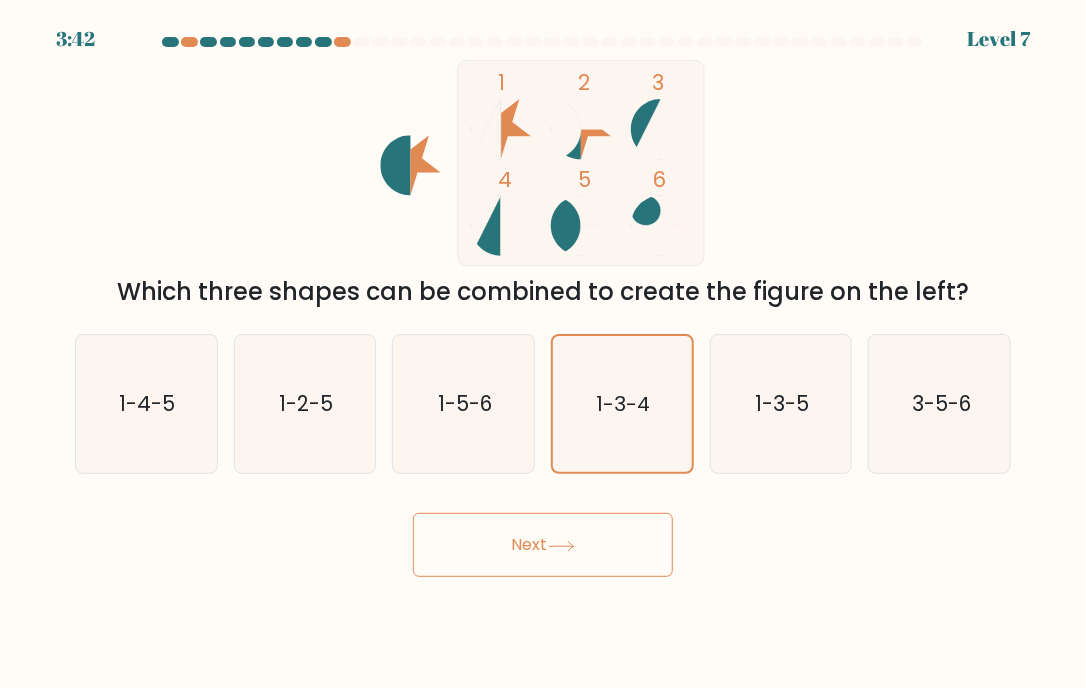 click on "Next" at bounding box center [543, 545] 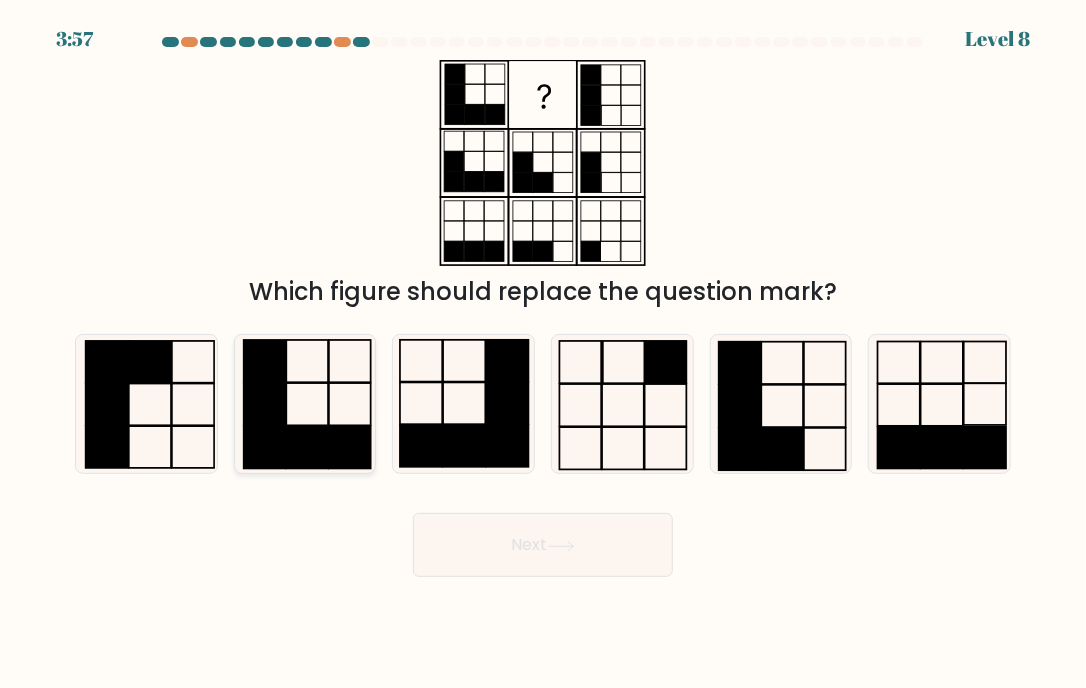 click at bounding box center (305, 404) 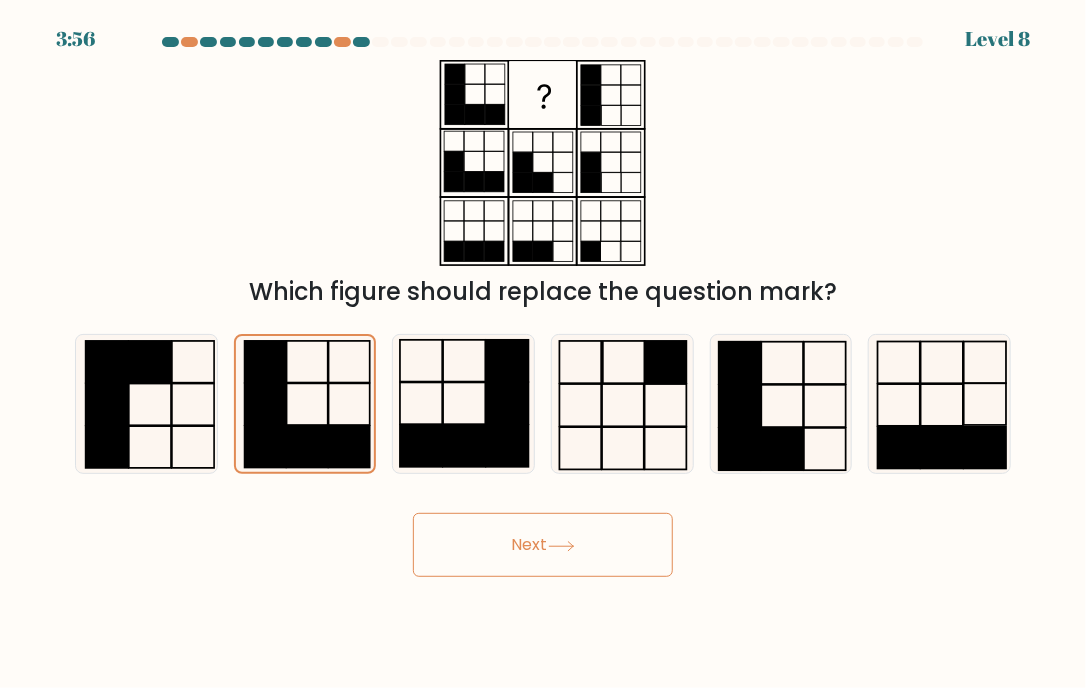 click on "Next" at bounding box center [543, 545] 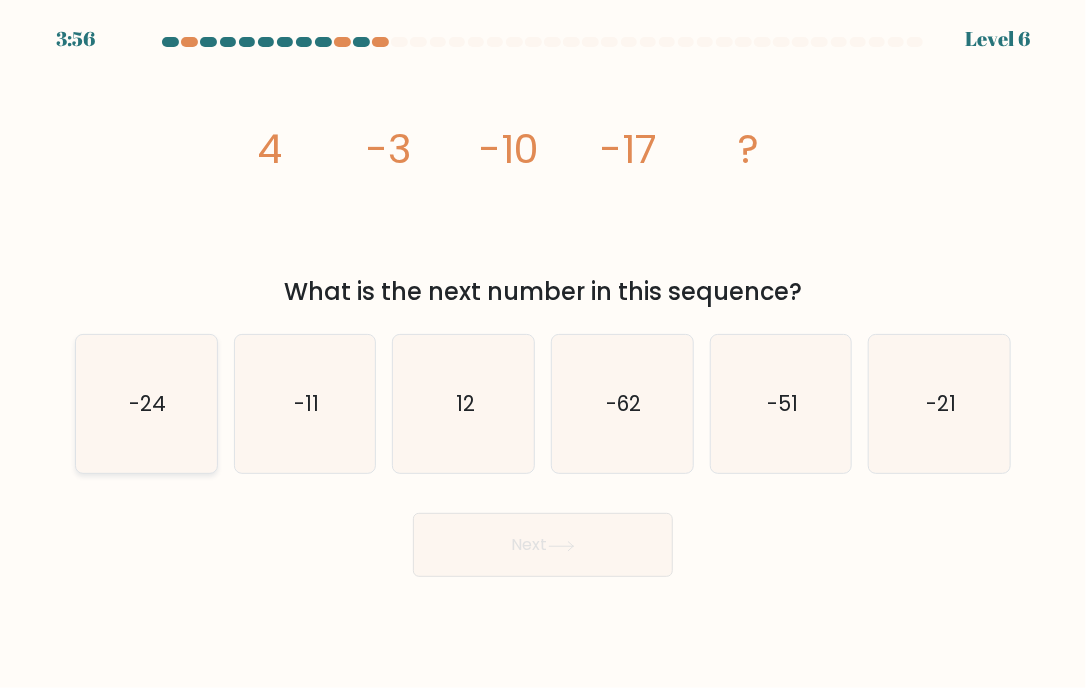 click on "-24" at bounding box center (147, 403) 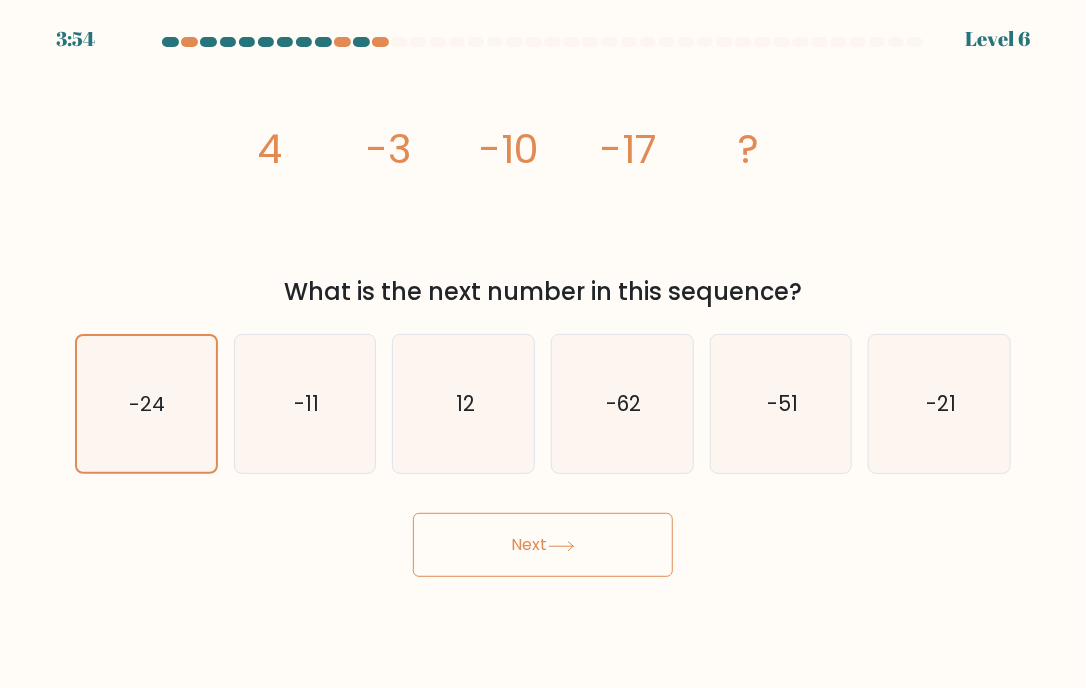 click on "Next" at bounding box center [543, 545] 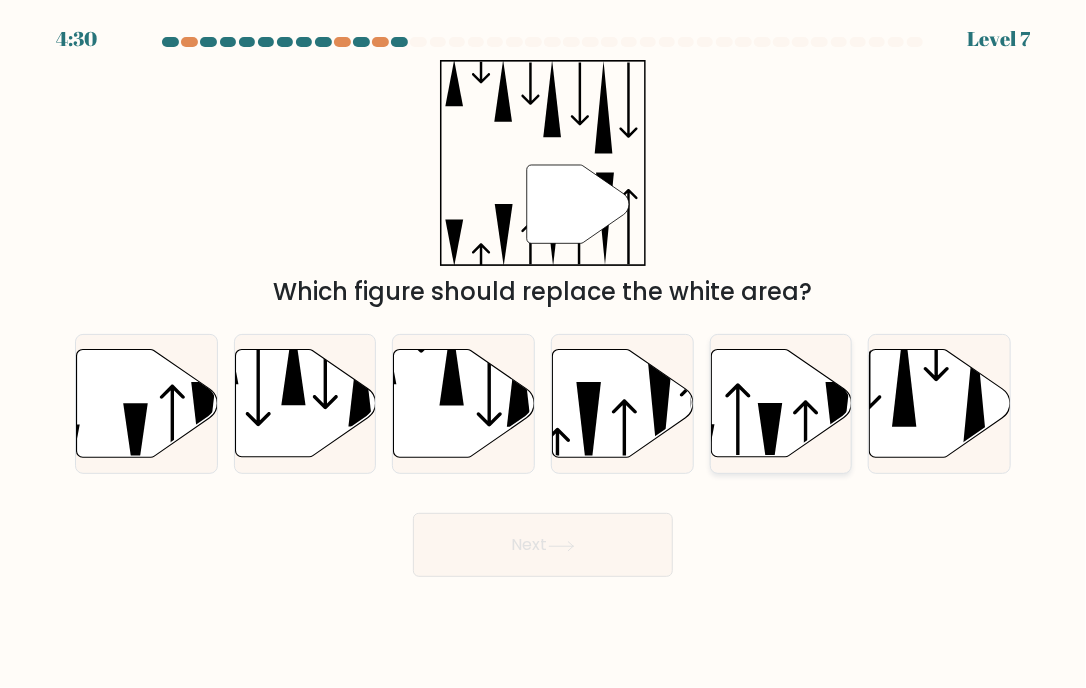 click at bounding box center [781, 404] 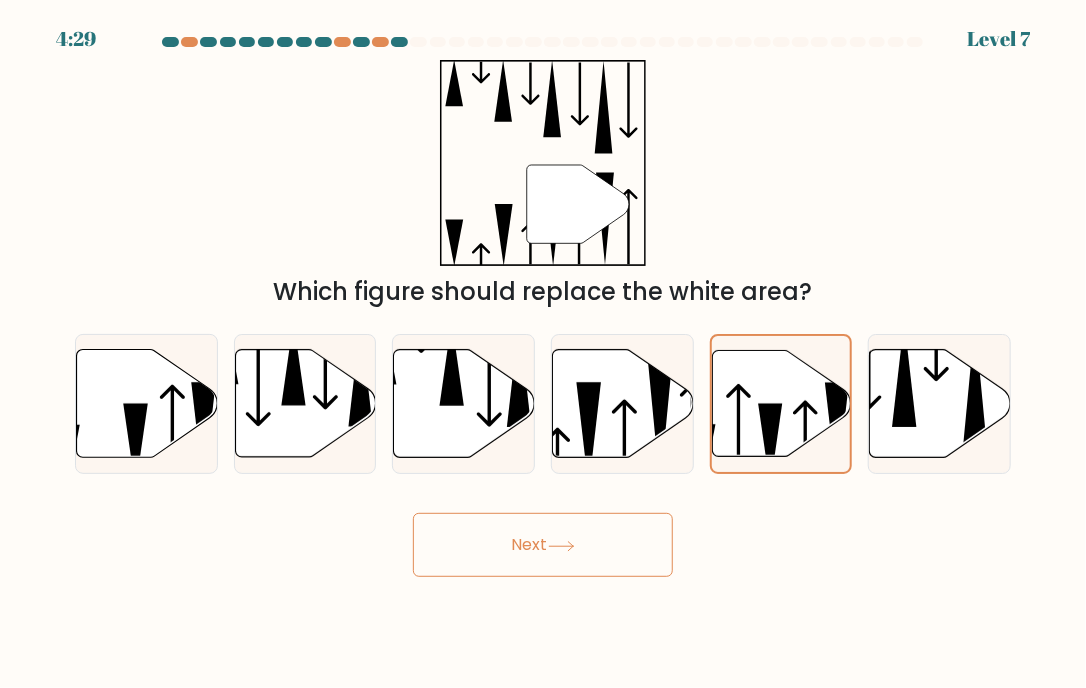 click on "Next" at bounding box center (543, 545) 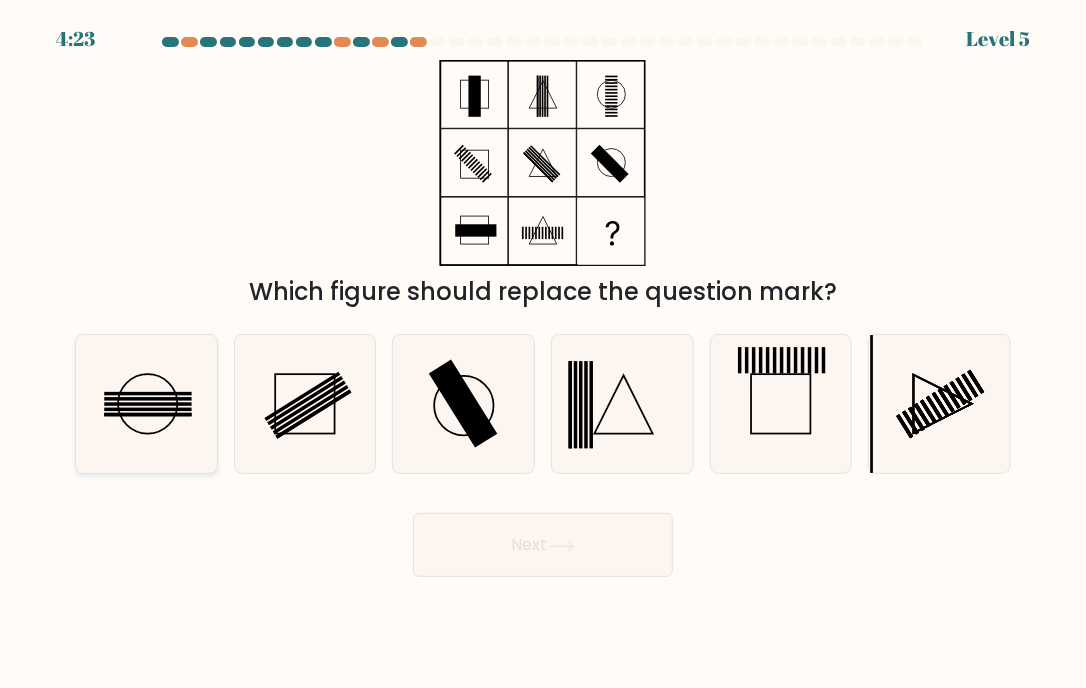click at bounding box center (146, 404) 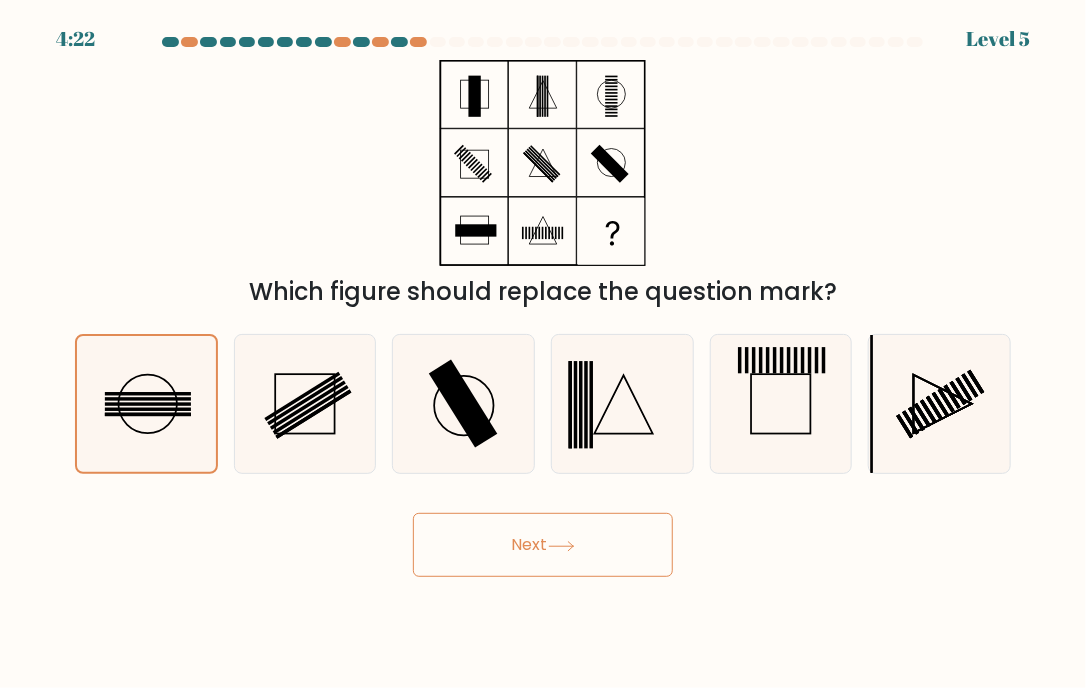 click on "Next" at bounding box center [543, 545] 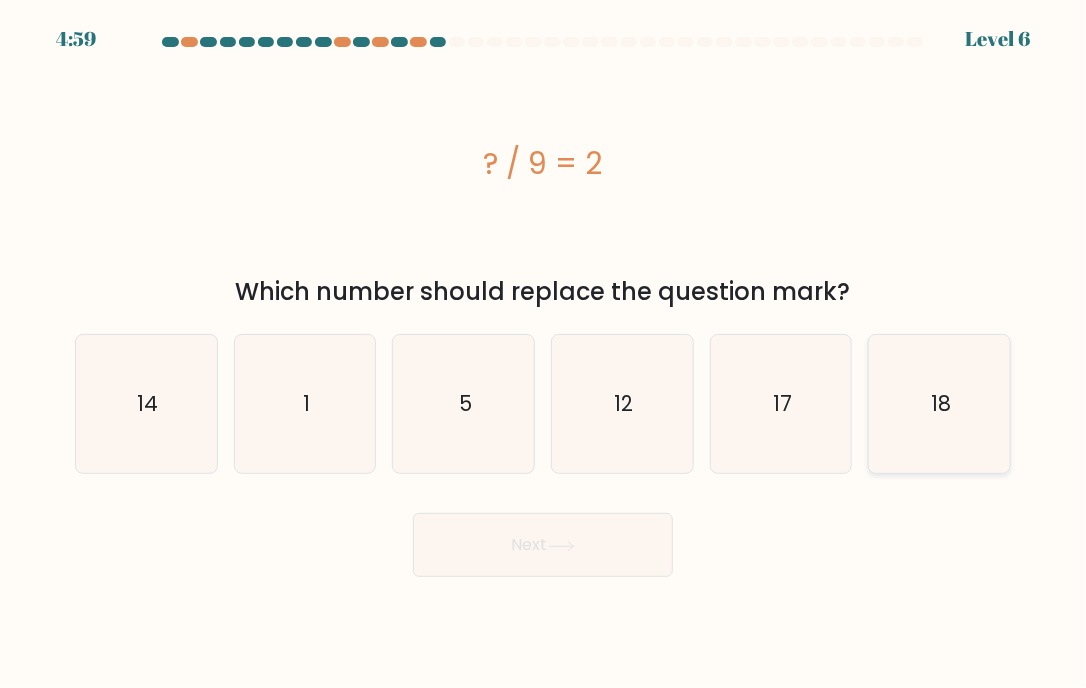 click on "18" at bounding box center [941, 403] 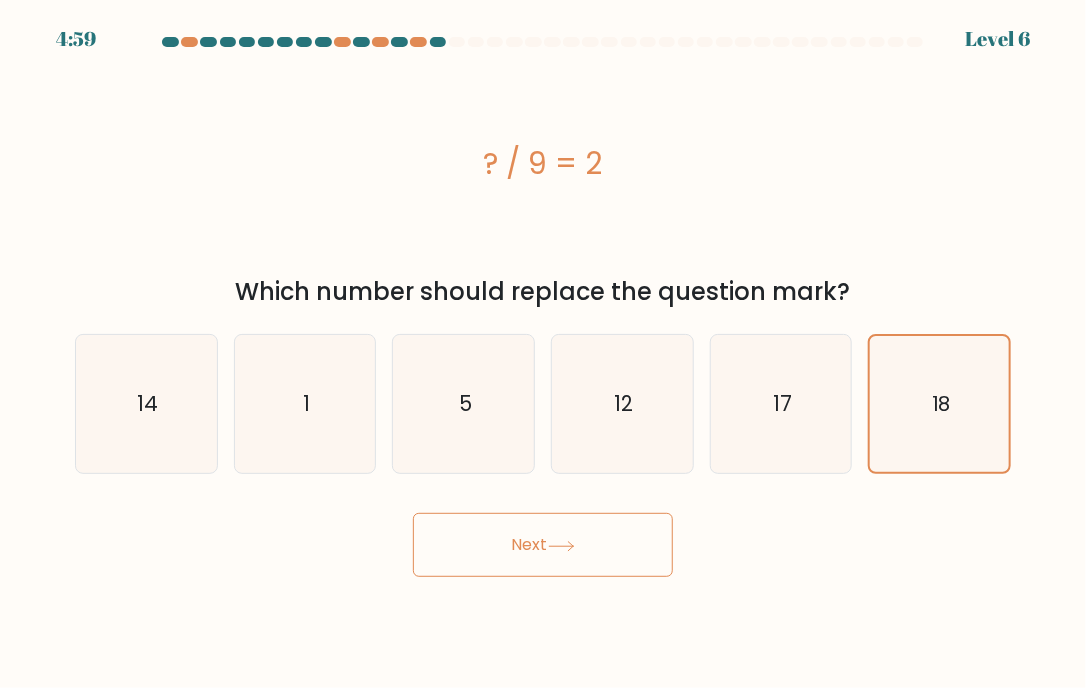 click on "Next" at bounding box center [543, 545] 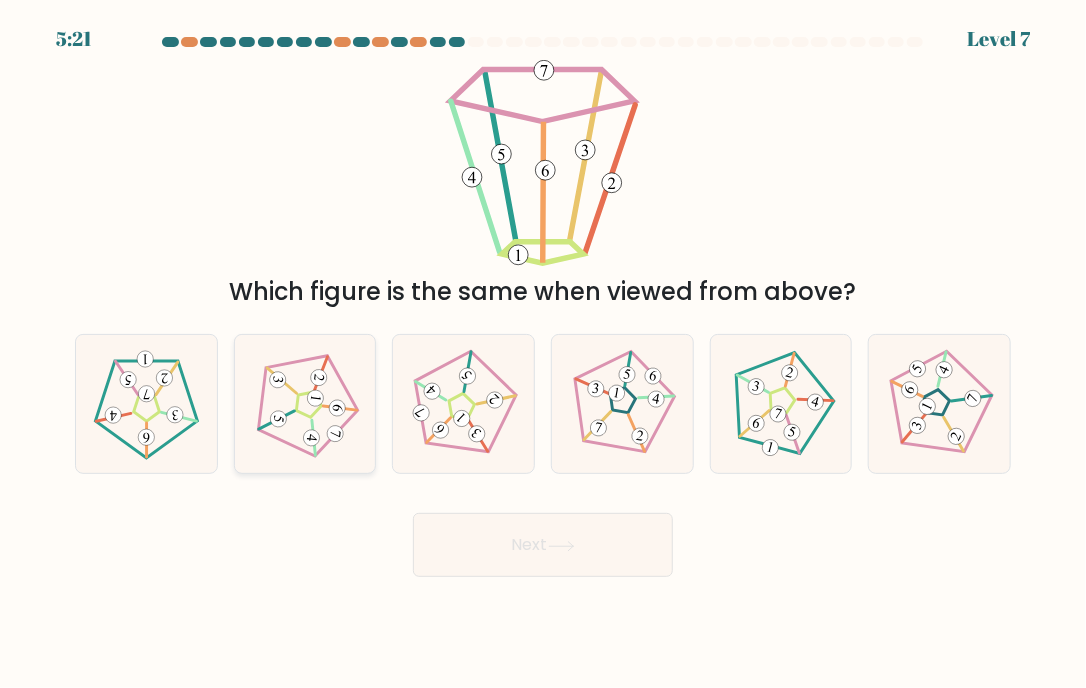click at bounding box center [335, 434] 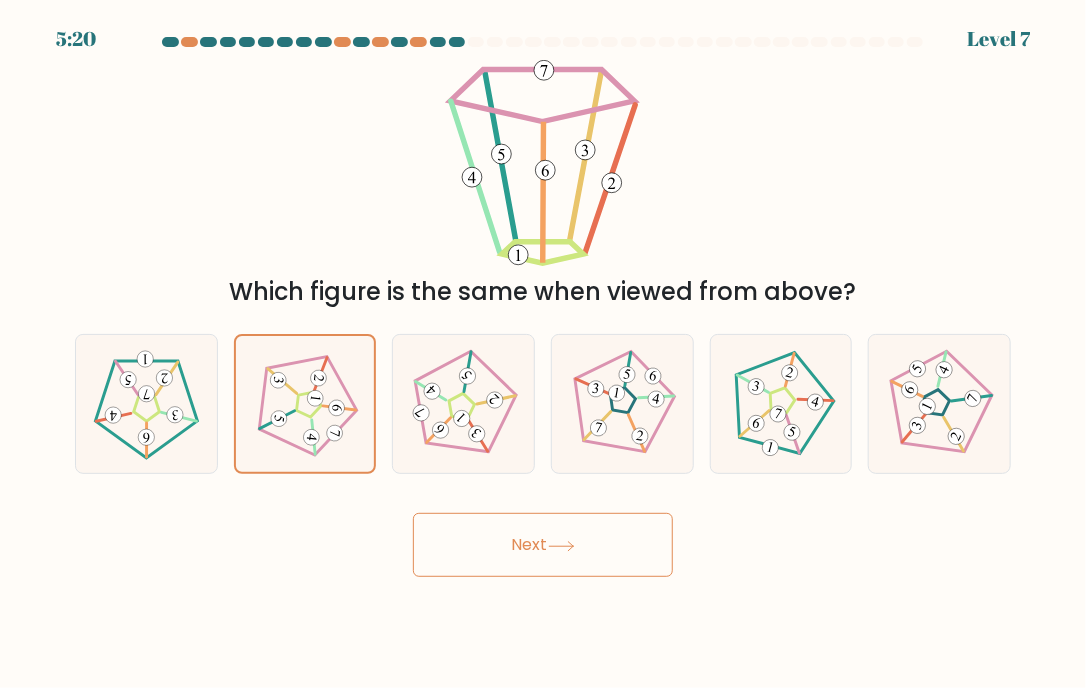 click on "Next" at bounding box center [543, 545] 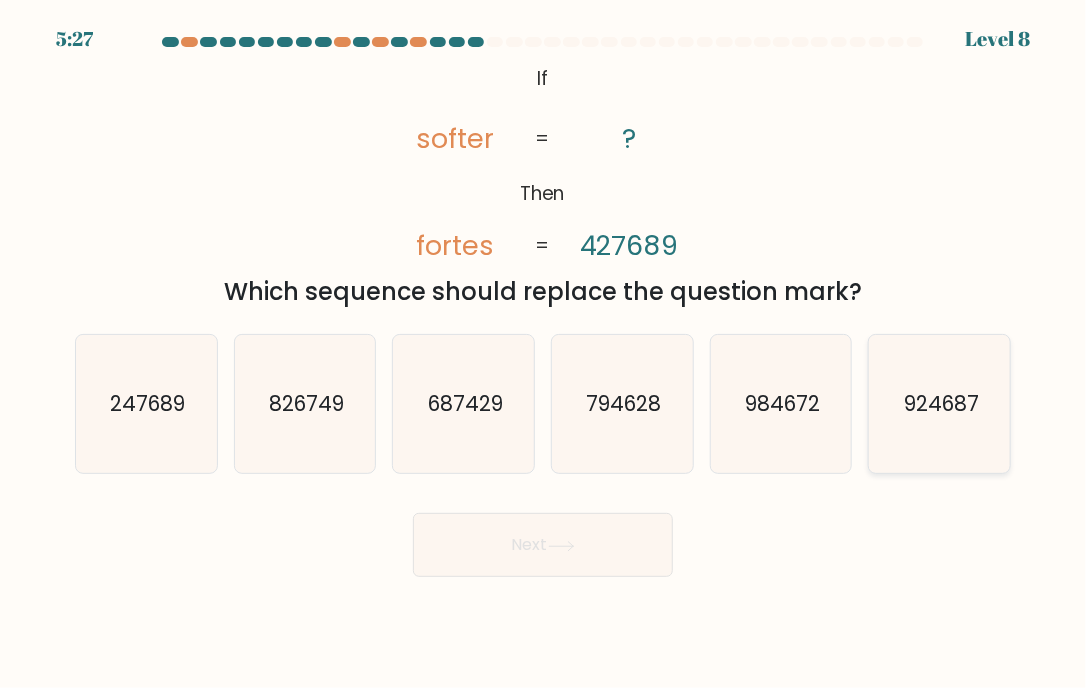 click on "924687" at bounding box center (940, 404) 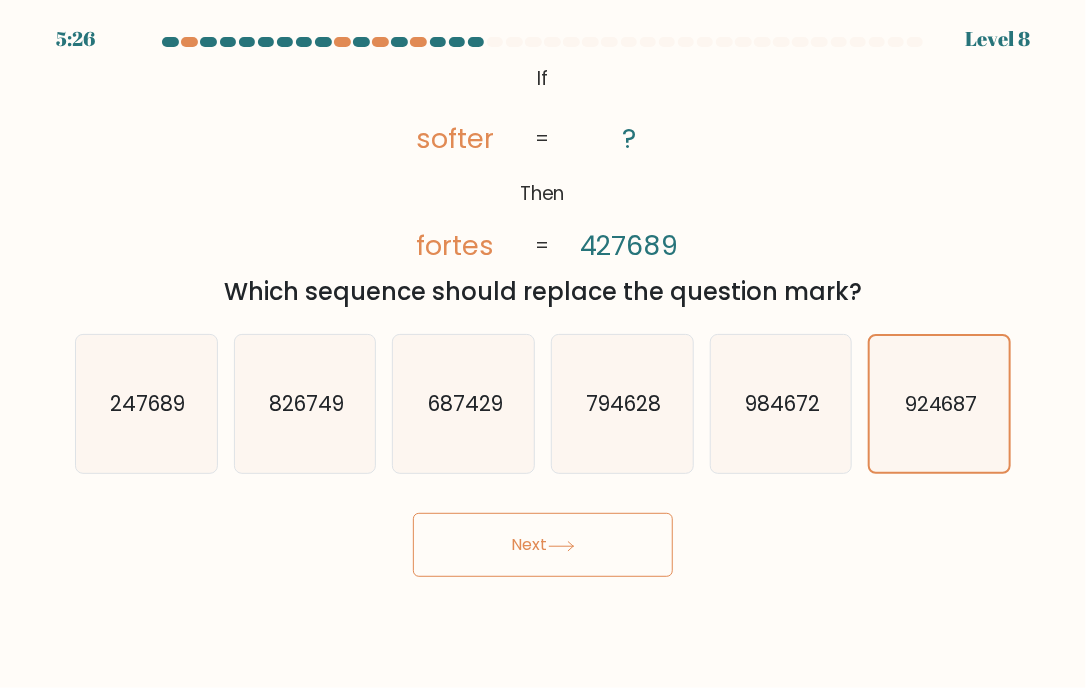 click at bounding box center [561, 546] 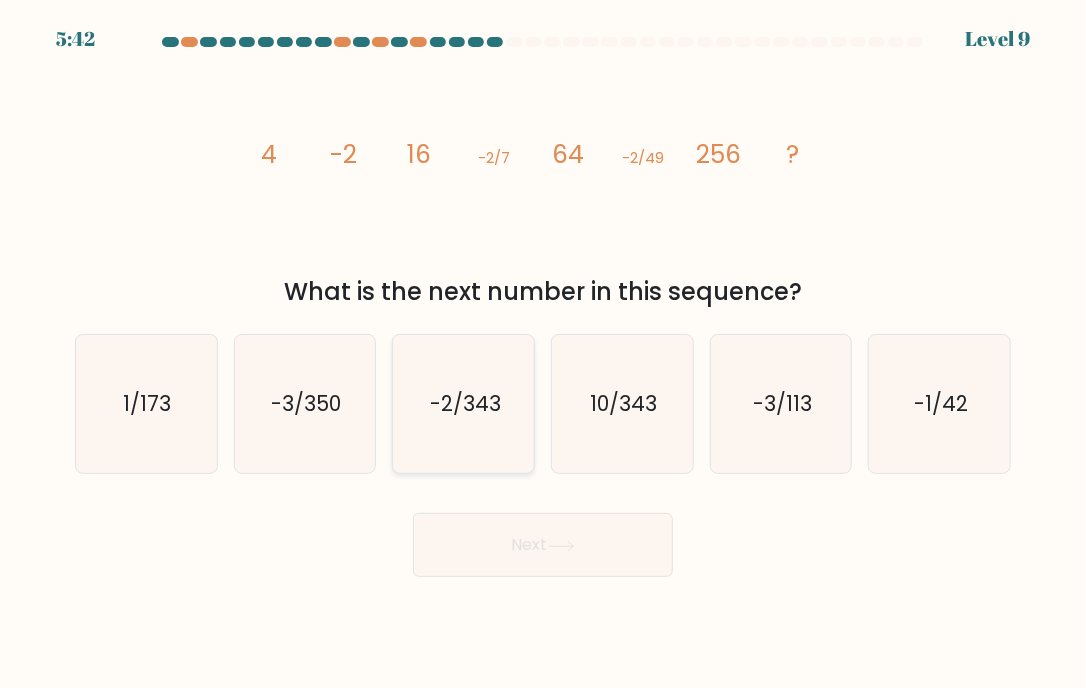 click on "-2/343" at bounding box center [465, 403] 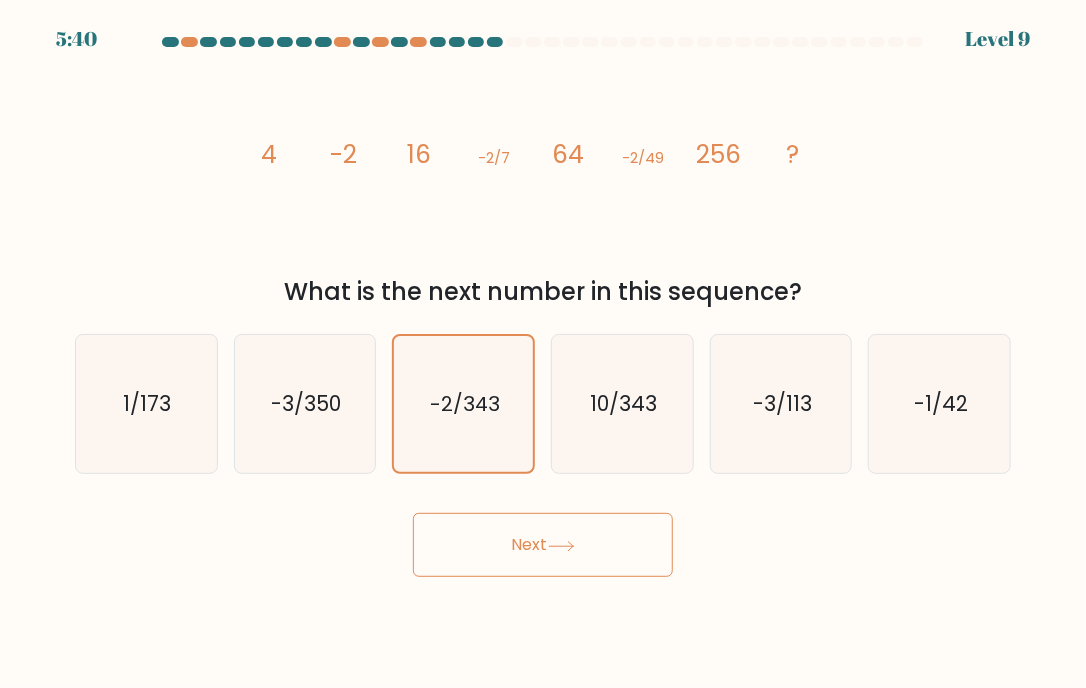 click on "Next" at bounding box center (543, 545) 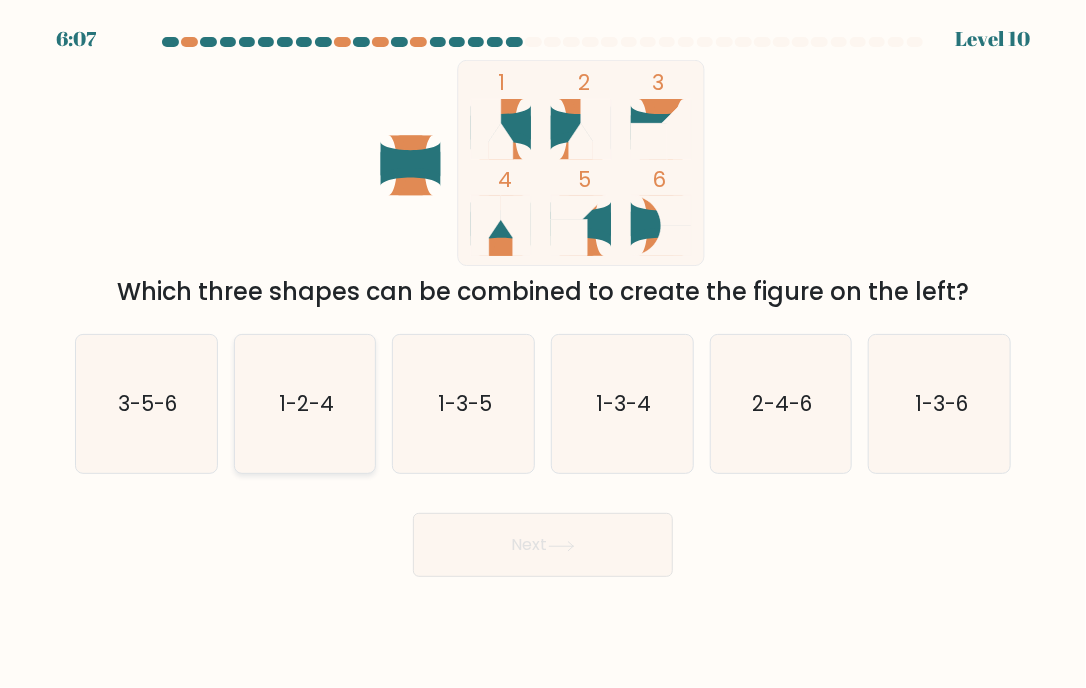 click on "1-2-4" at bounding box center (305, 404) 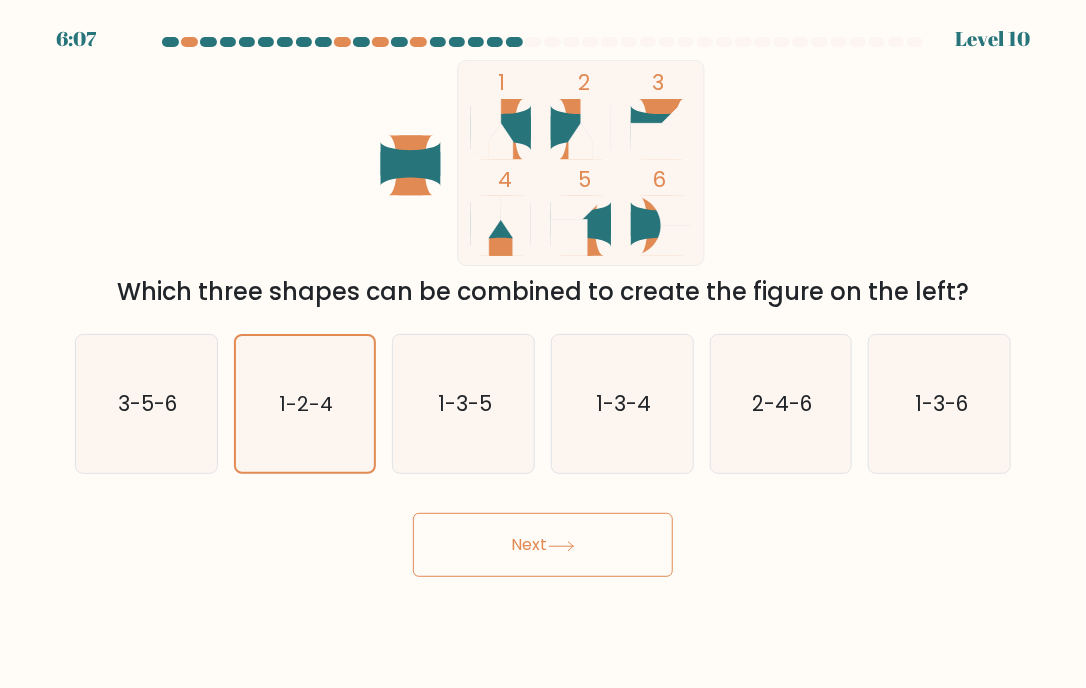 click on "Next" at bounding box center (543, 545) 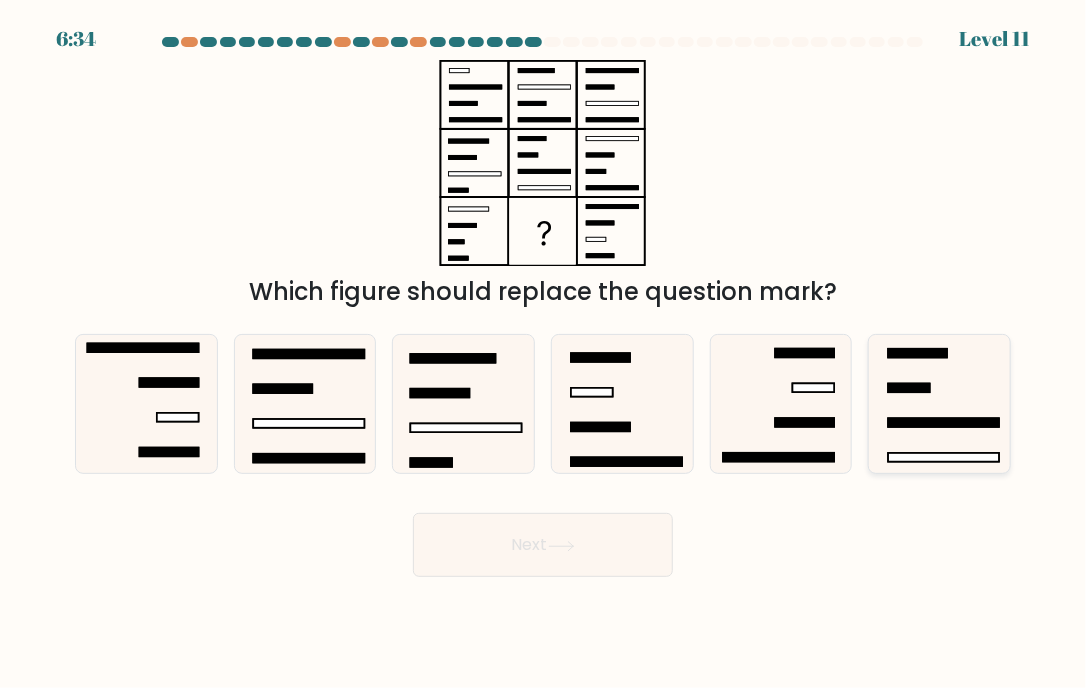 click at bounding box center (940, 404) 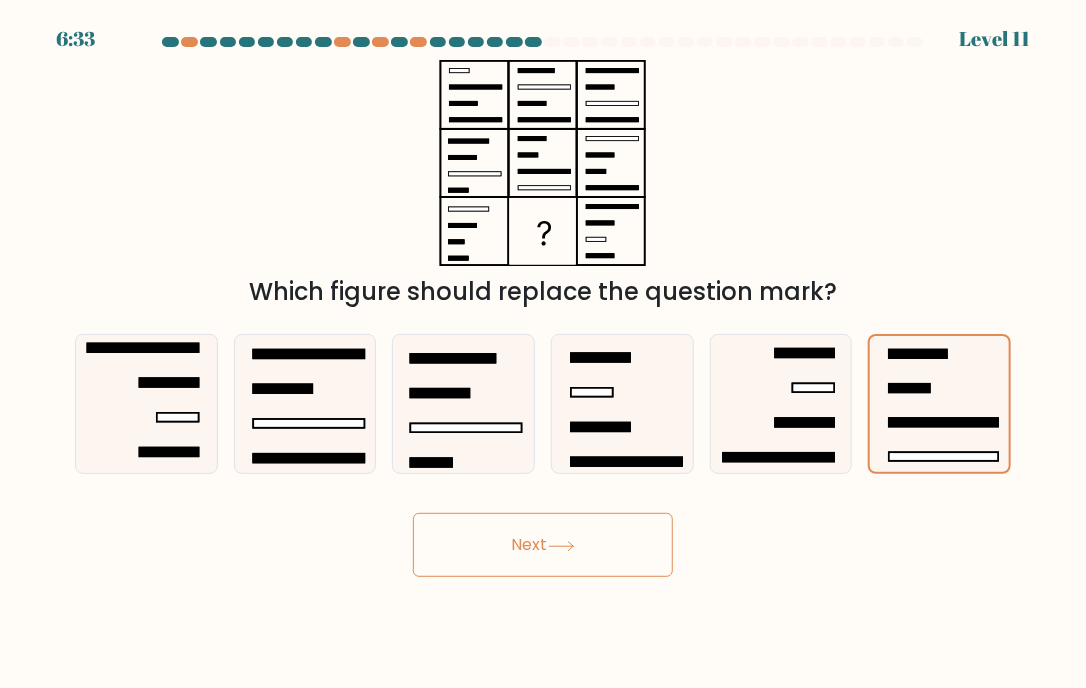 click on "Next" at bounding box center (543, 545) 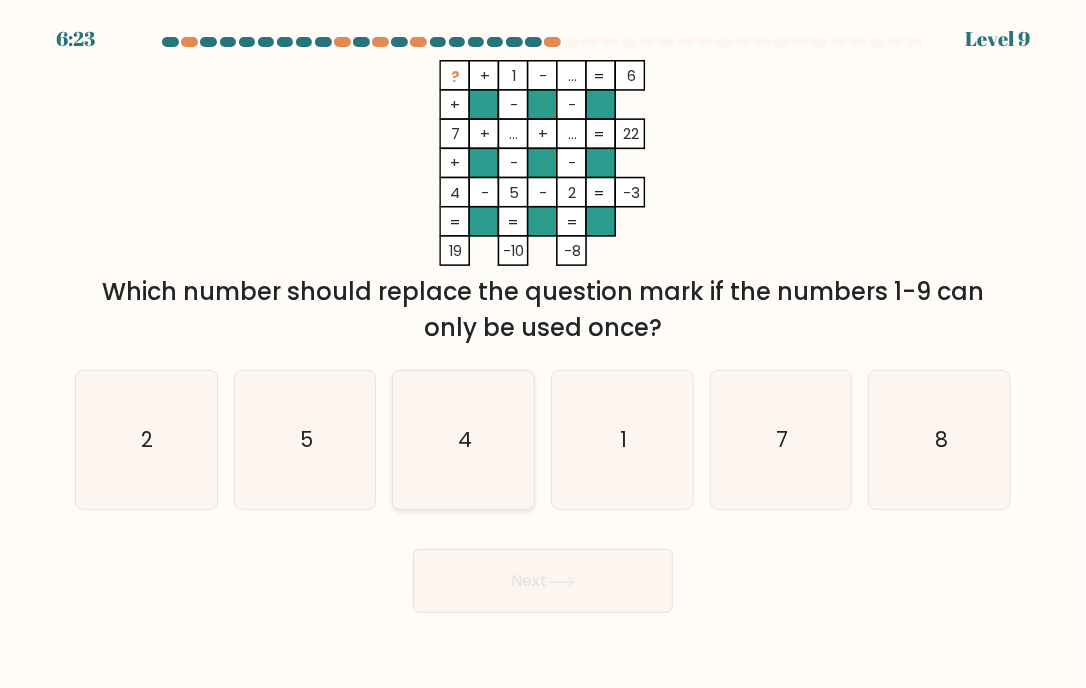 click on "4" at bounding box center [464, 440] 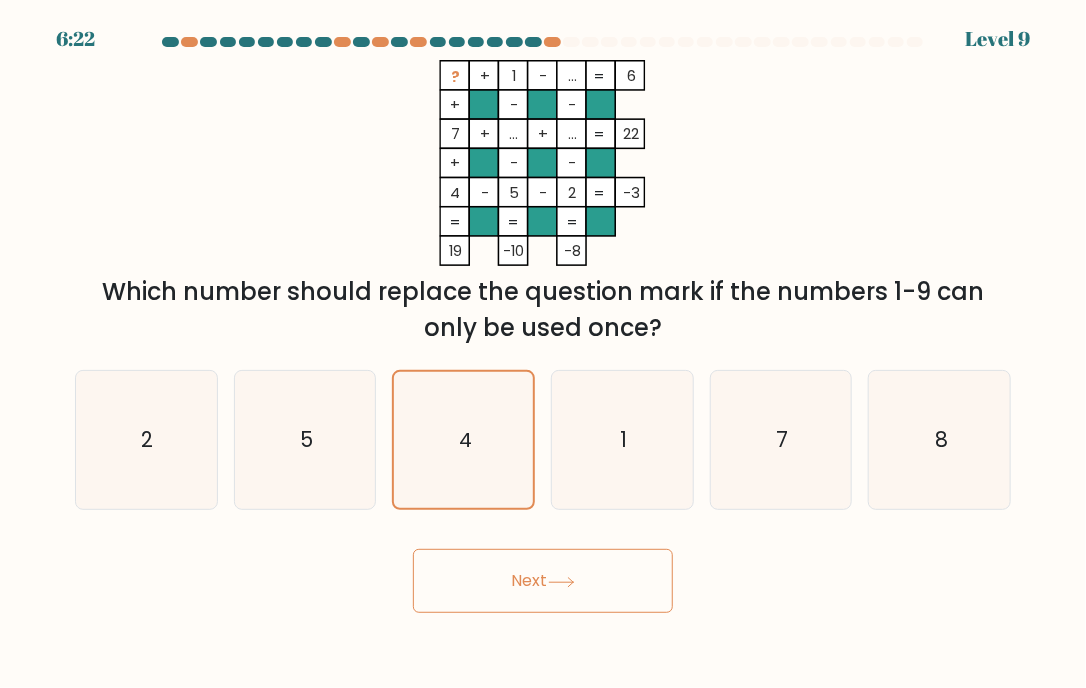 click on "Next" at bounding box center (543, 581) 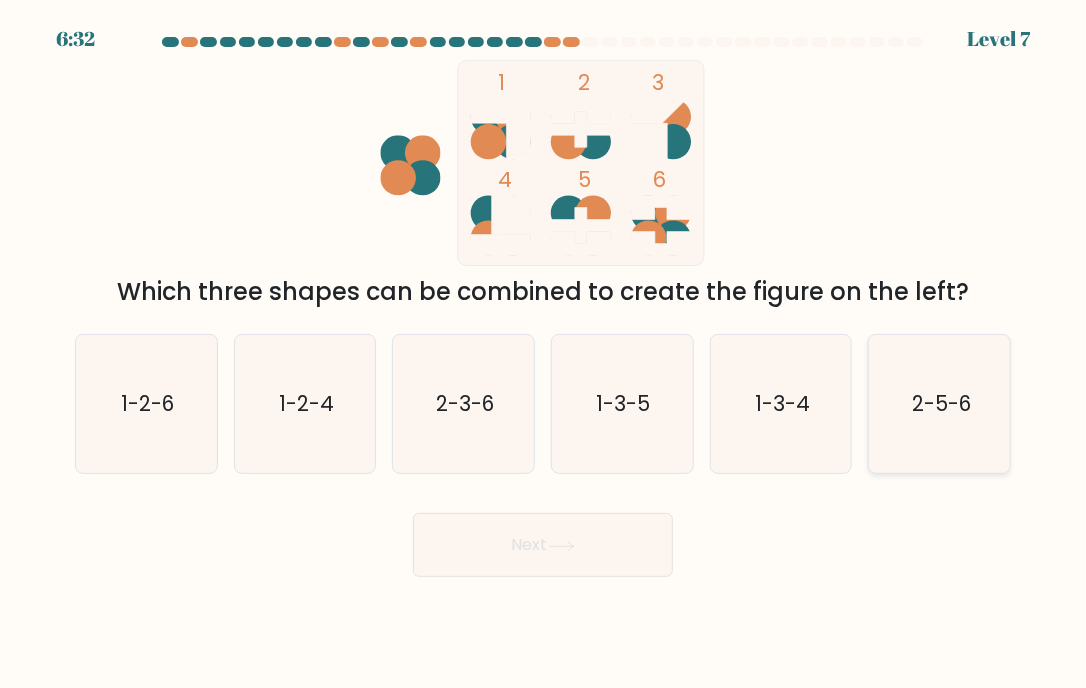 click on "2-5-6" at bounding box center (940, 403) 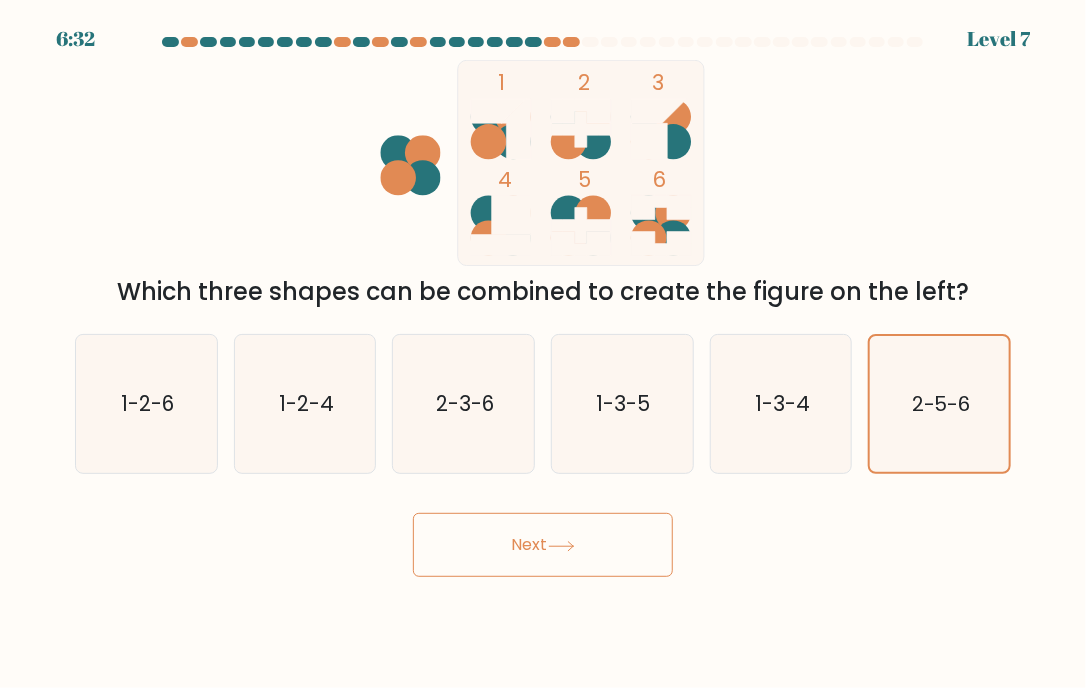 click on "Next" at bounding box center [543, 545] 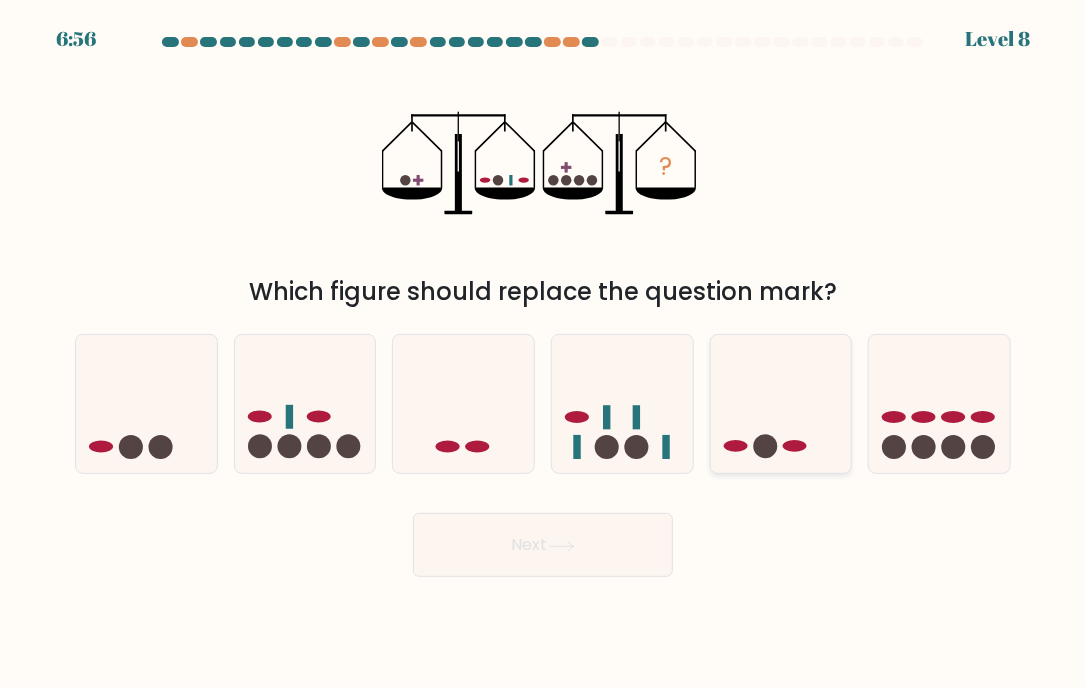 click at bounding box center (781, 404) 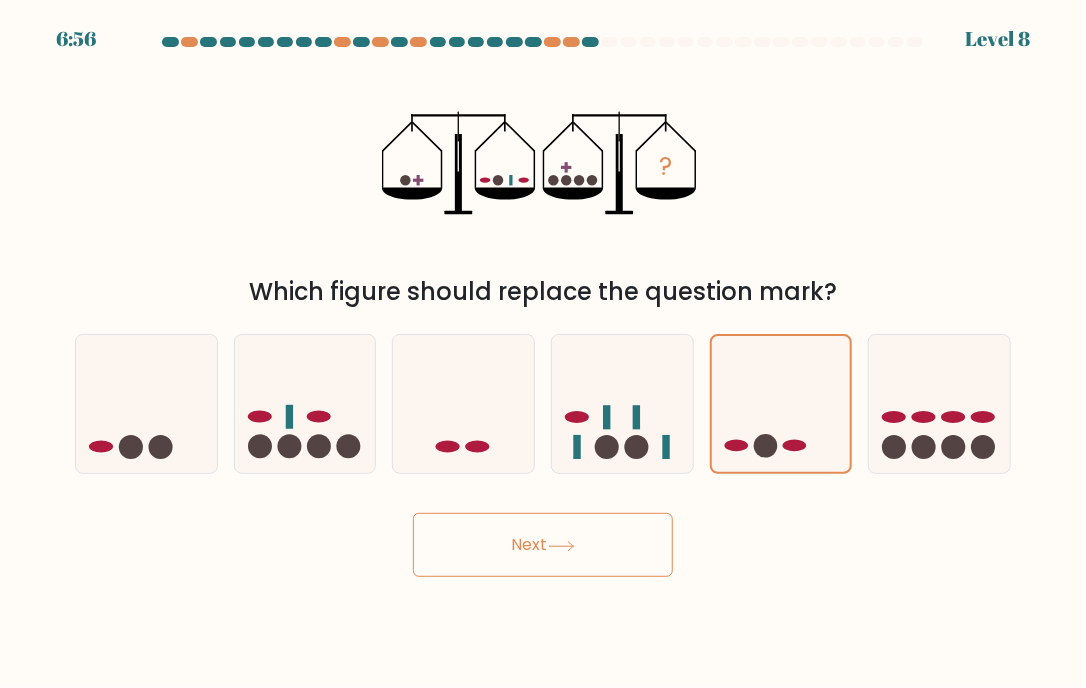 click on "Next" at bounding box center [543, 545] 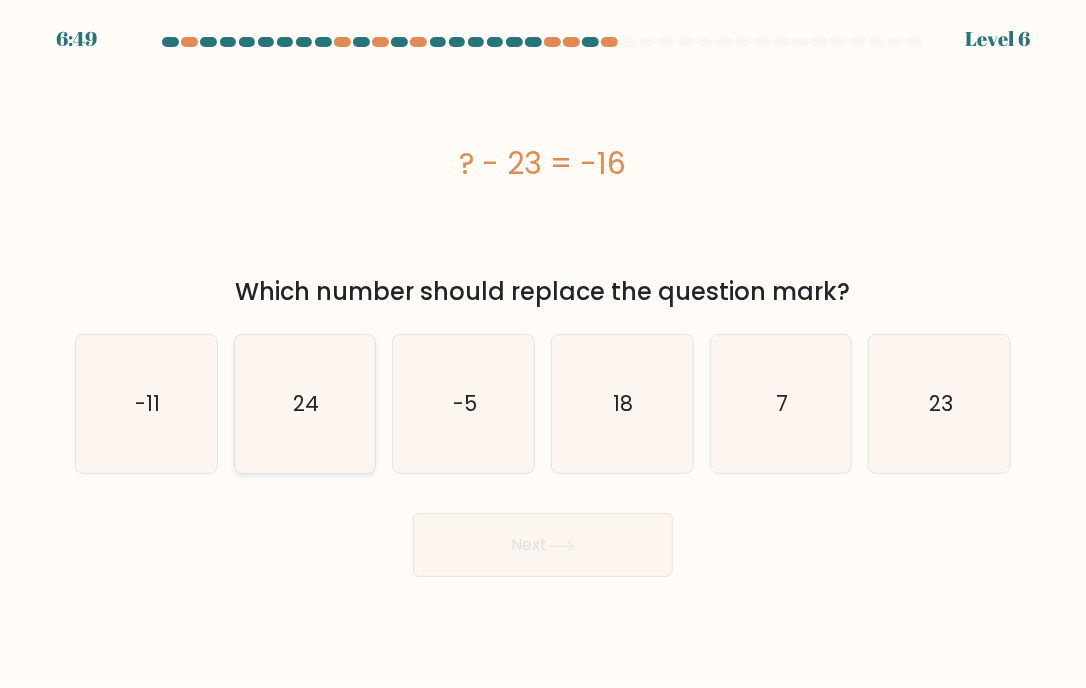 click on "24" at bounding box center [306, 403] 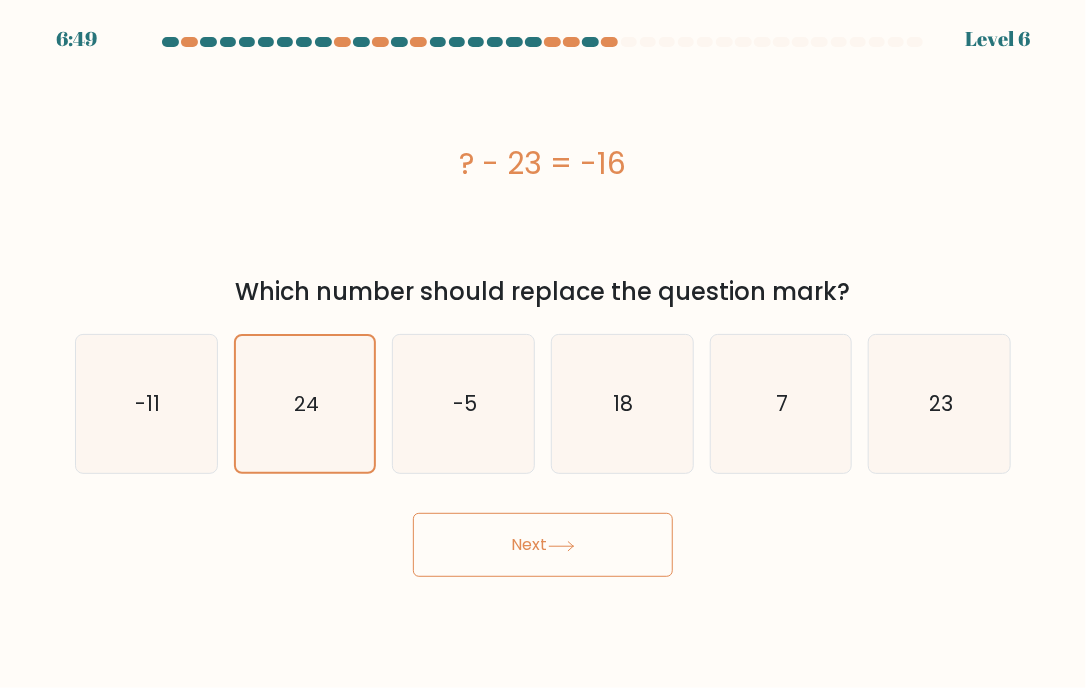 click on "Next" at bounding box center (543, 545) 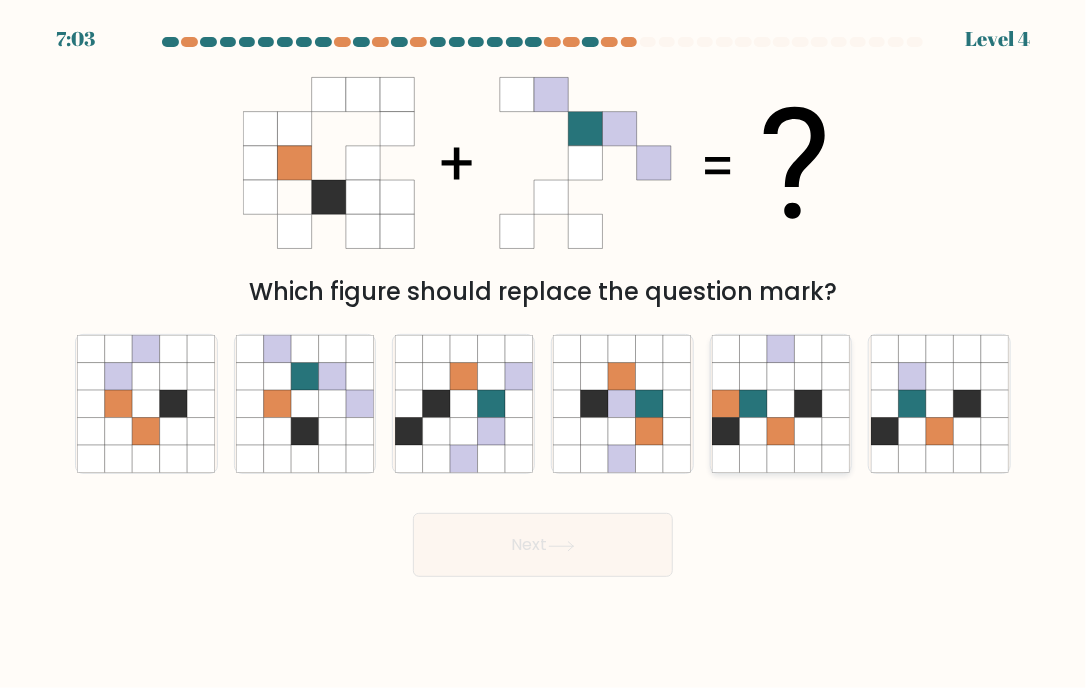 click at bounding box center (780, 431) 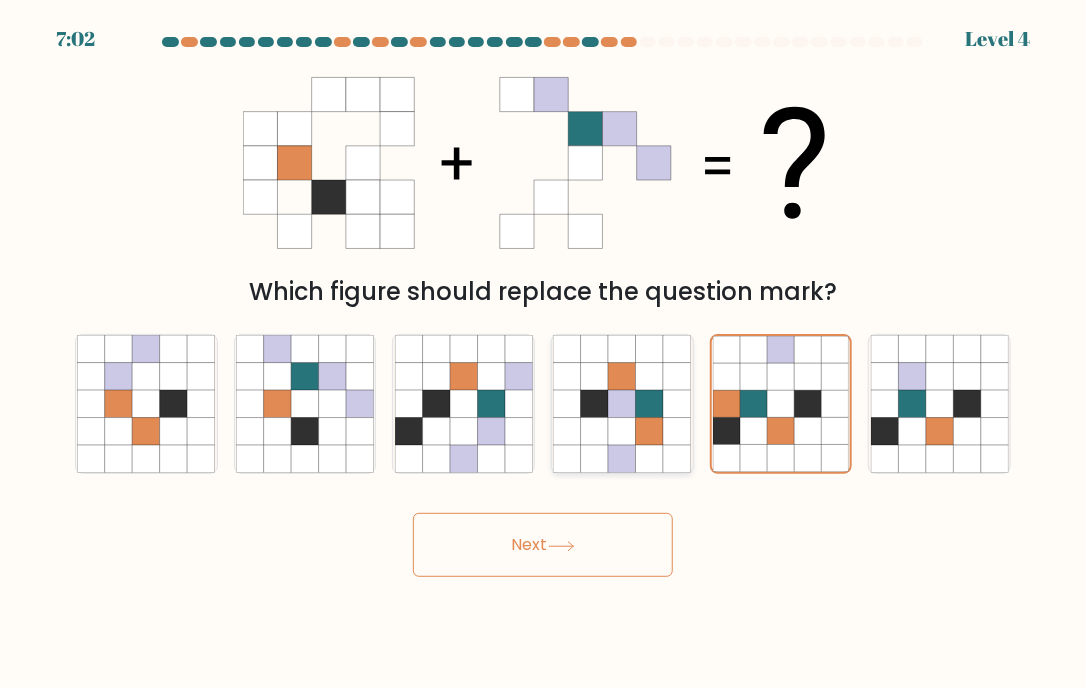 click at bounding box center [677, 431] 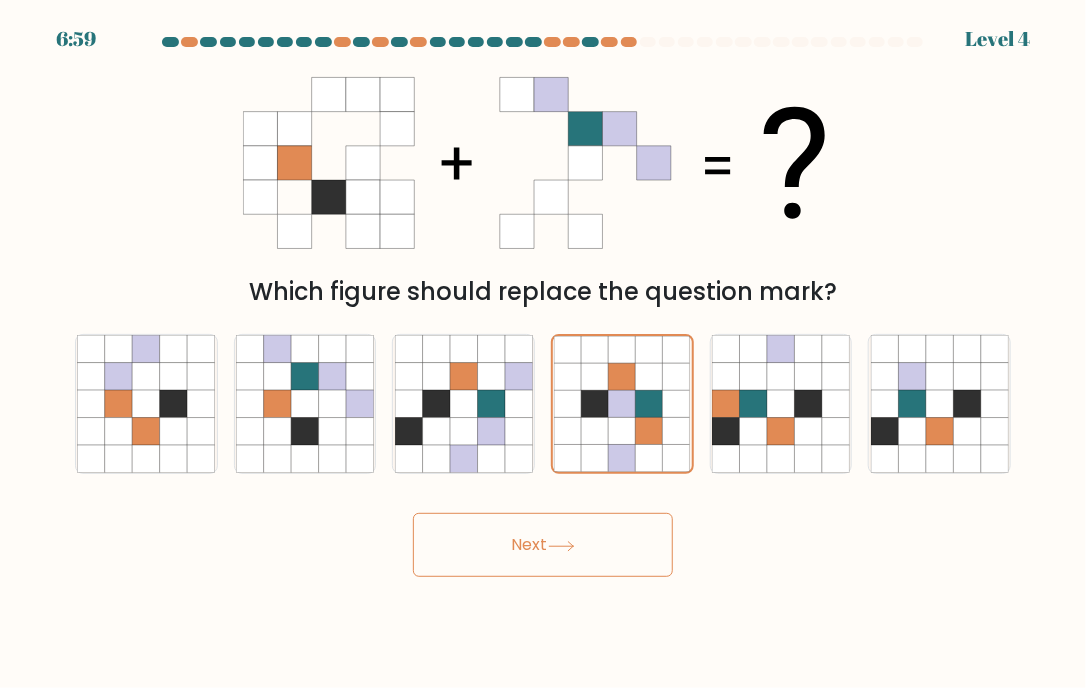 click on "Next" at bounding box center [543, 545] 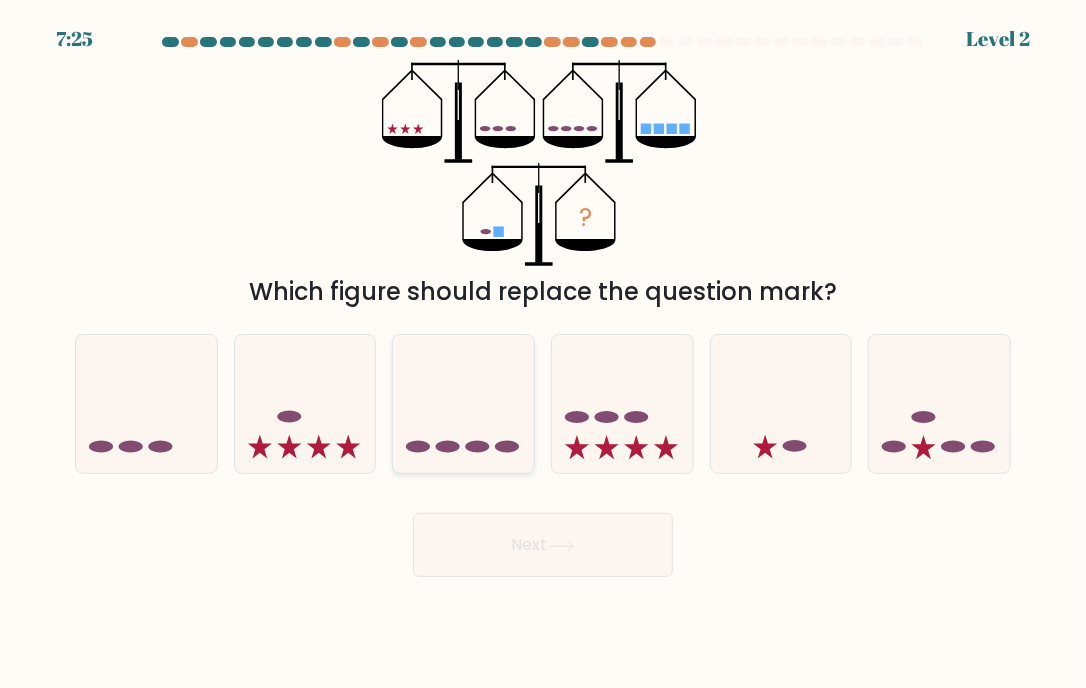 click at bounding box center (463, 404) 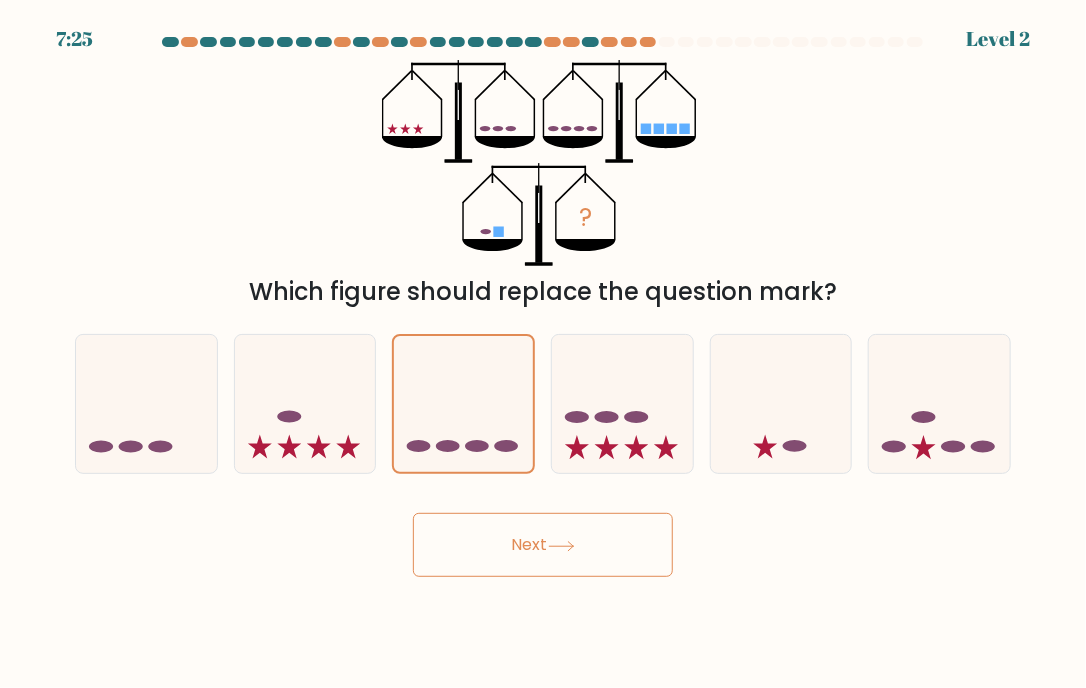 click on "Next" at bounding box center (543, 545) 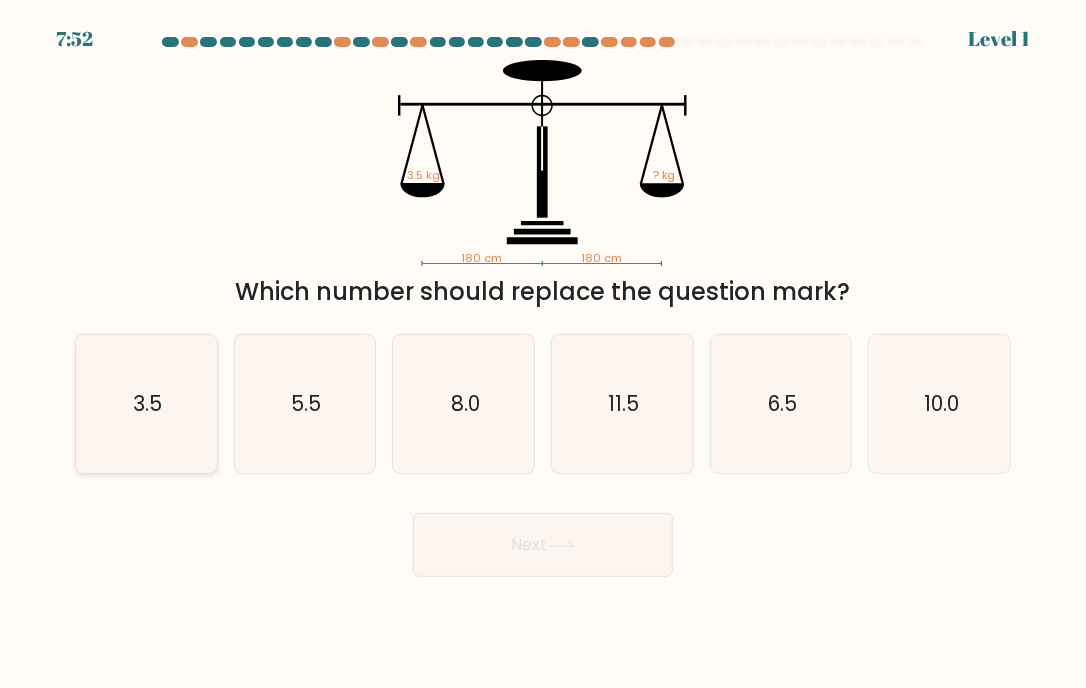 click on "3.5" at bounding box center (147, 403) 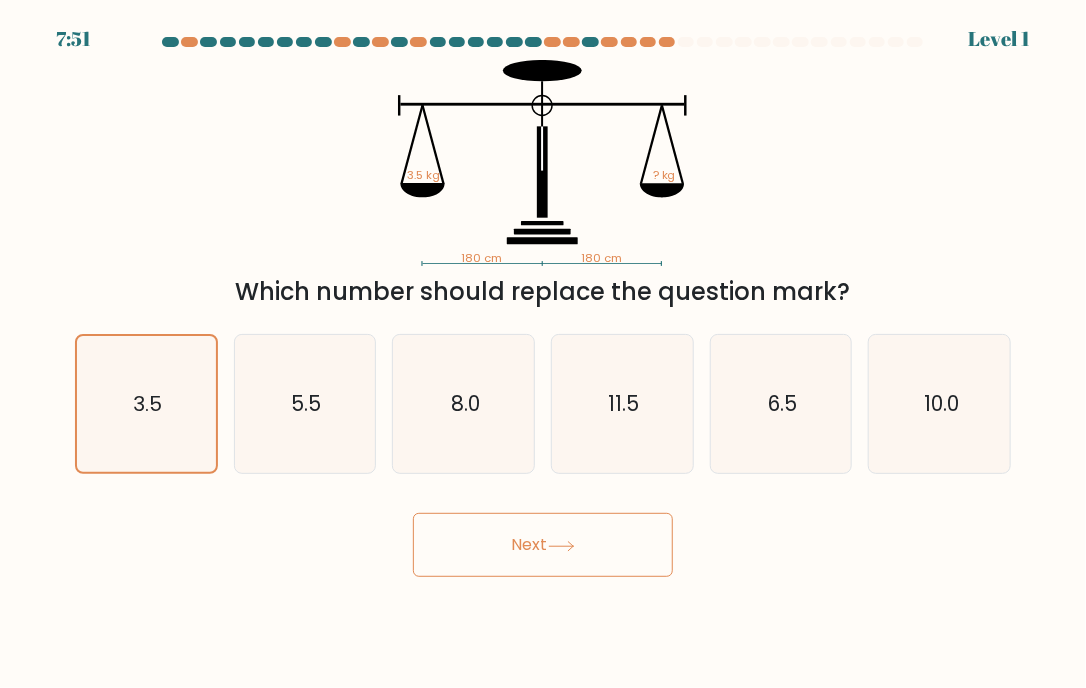 click on "Next" at bounding box center [543, 545] 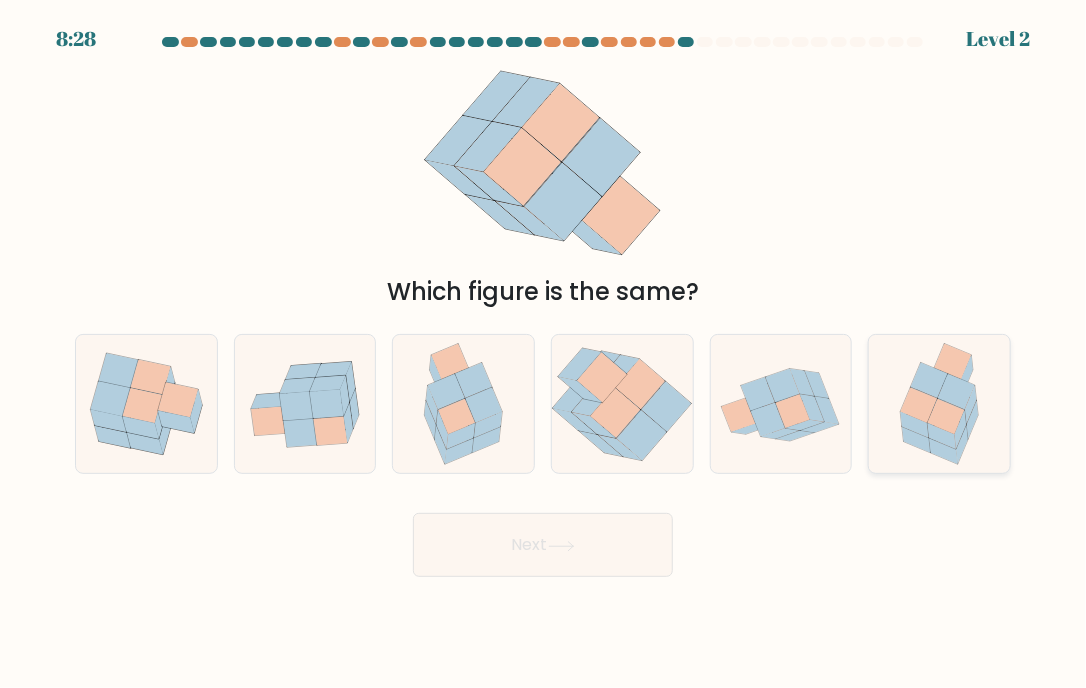 click at bounding box center (946, 416) 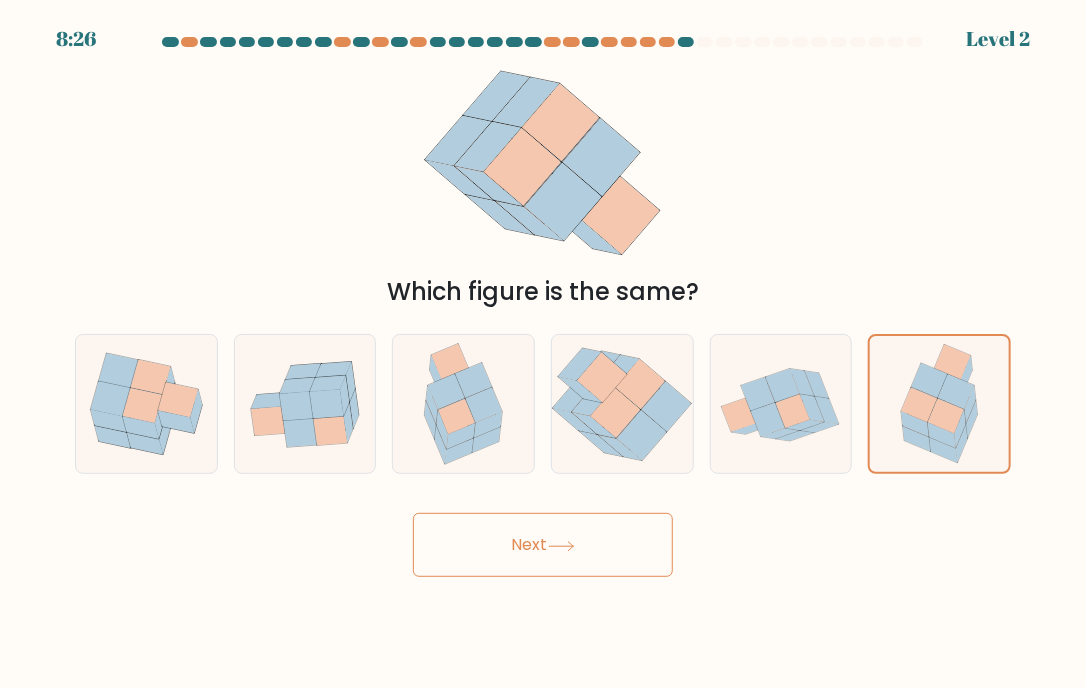 click on "Next" at bounding box center (543, 545) 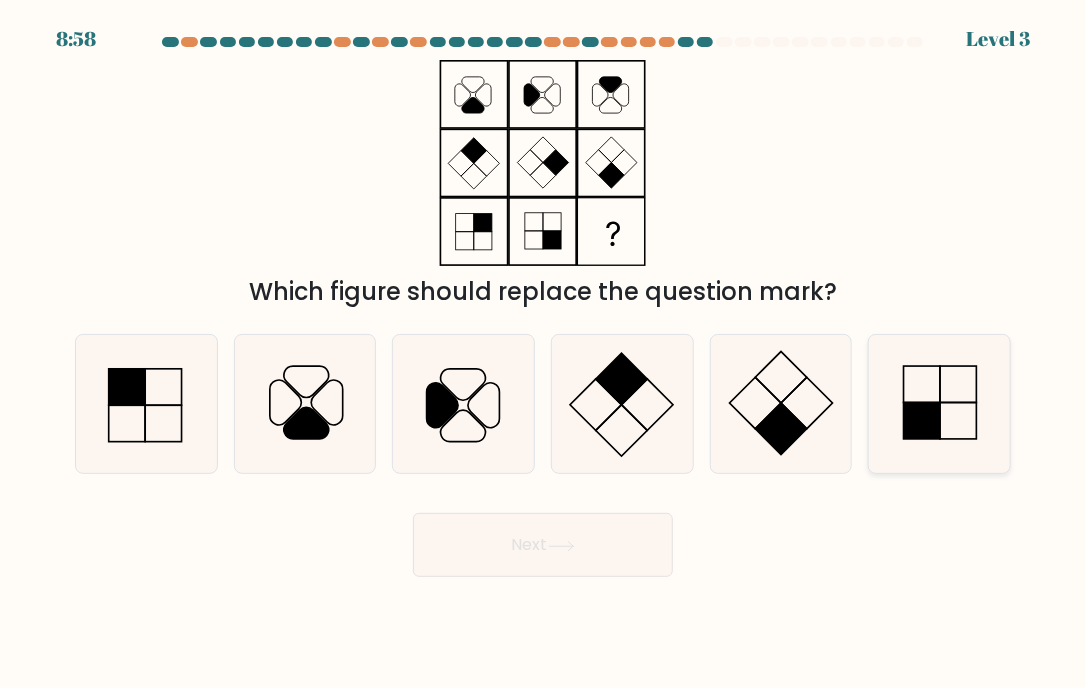 click at bounding box center (921, 421) 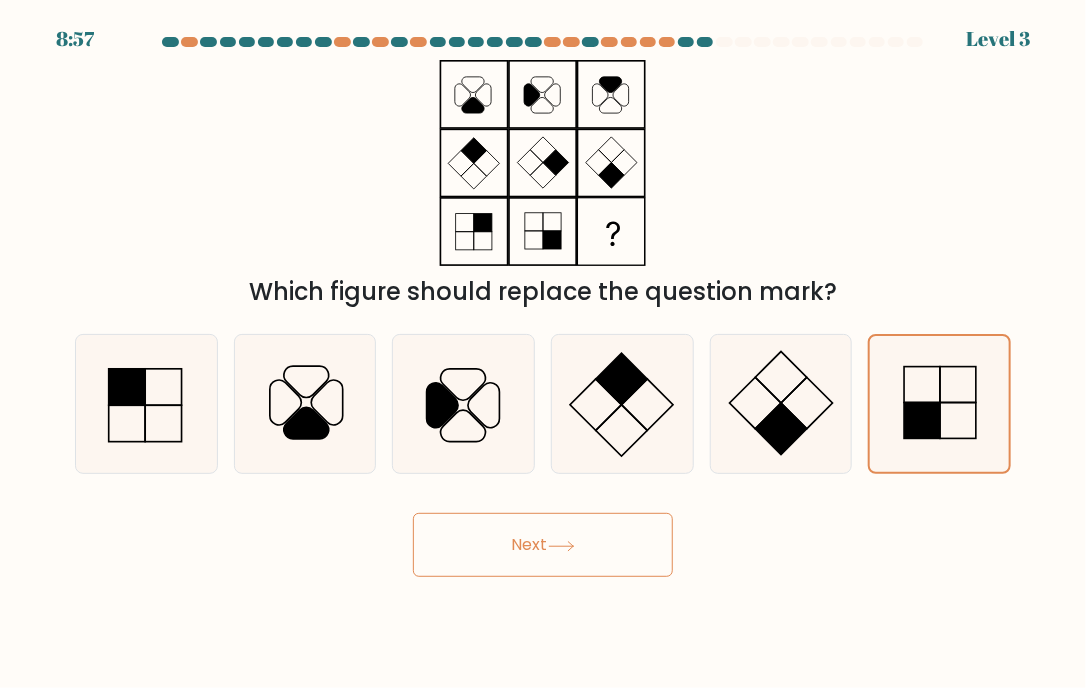 click on "Next" at bounding box center [543, 545] 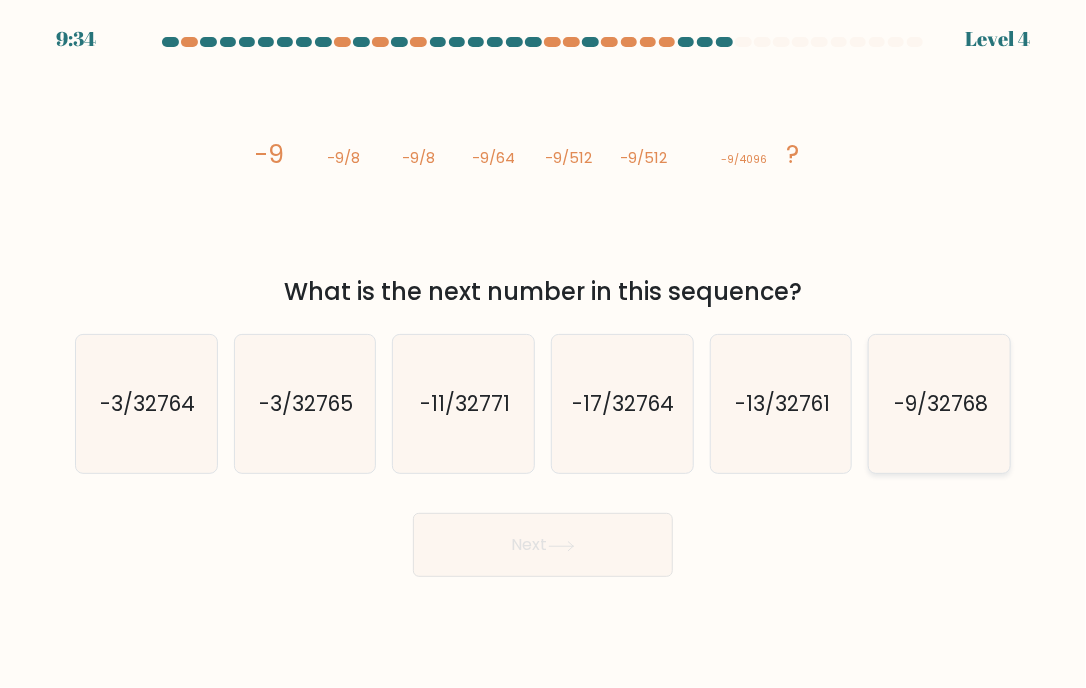 drag, startPoint x: 917, startPoint y: 420, endPoint x: 904, endPoint y: 437, distance: 21.400934 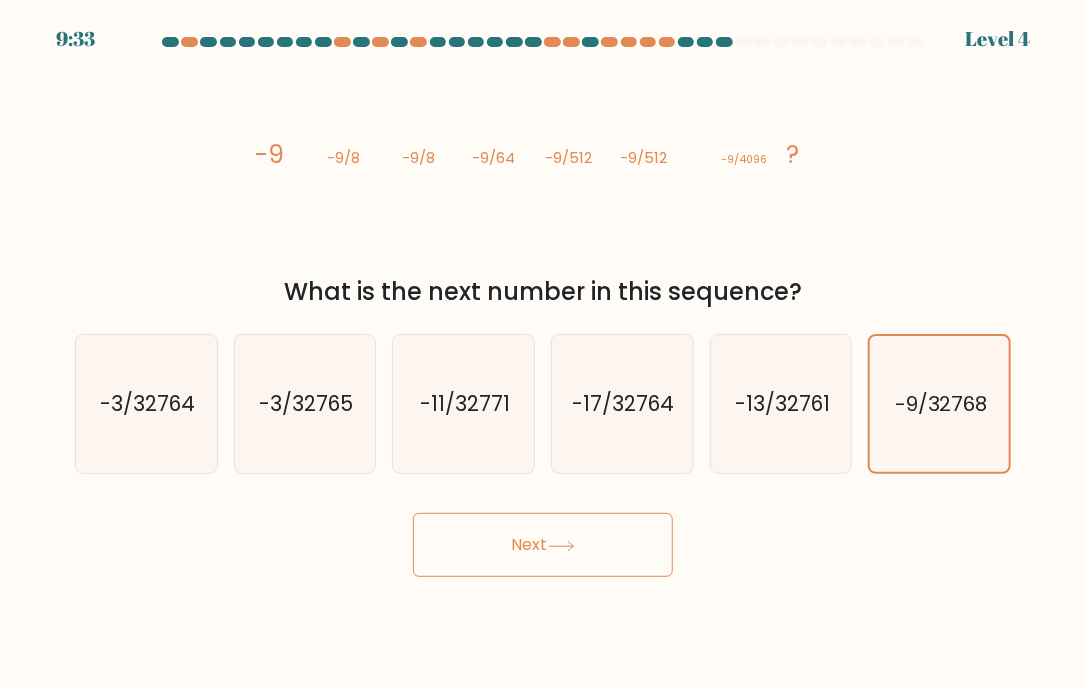 click on "Next" at bounding box center (543, 545) 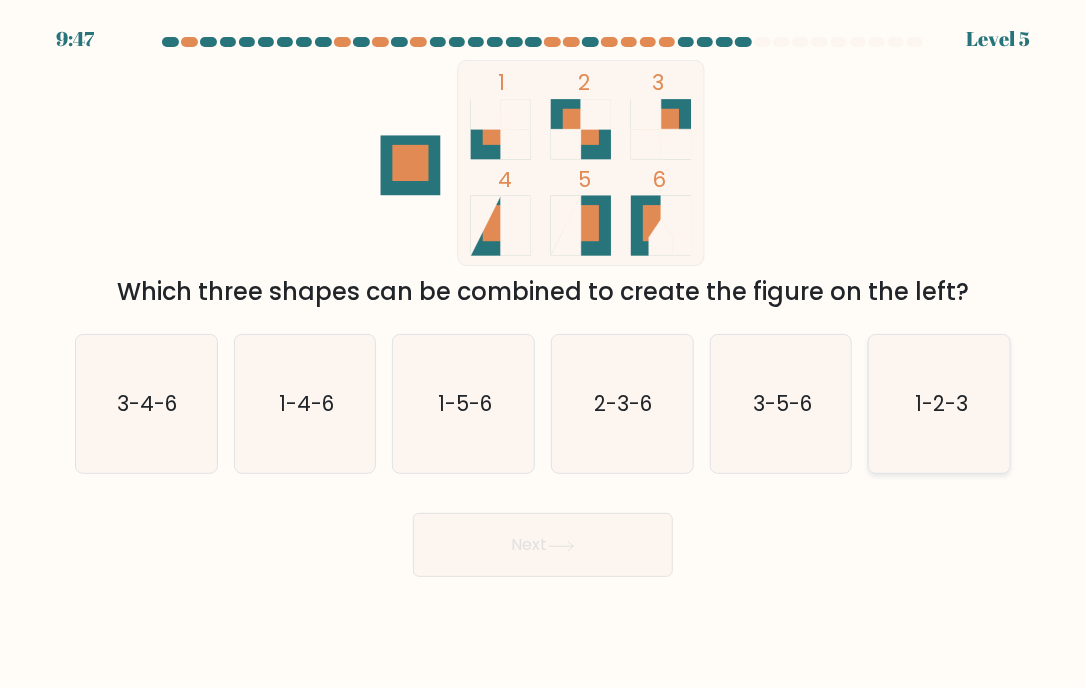 click on "1-2-3" at bounding box center [940, 404] 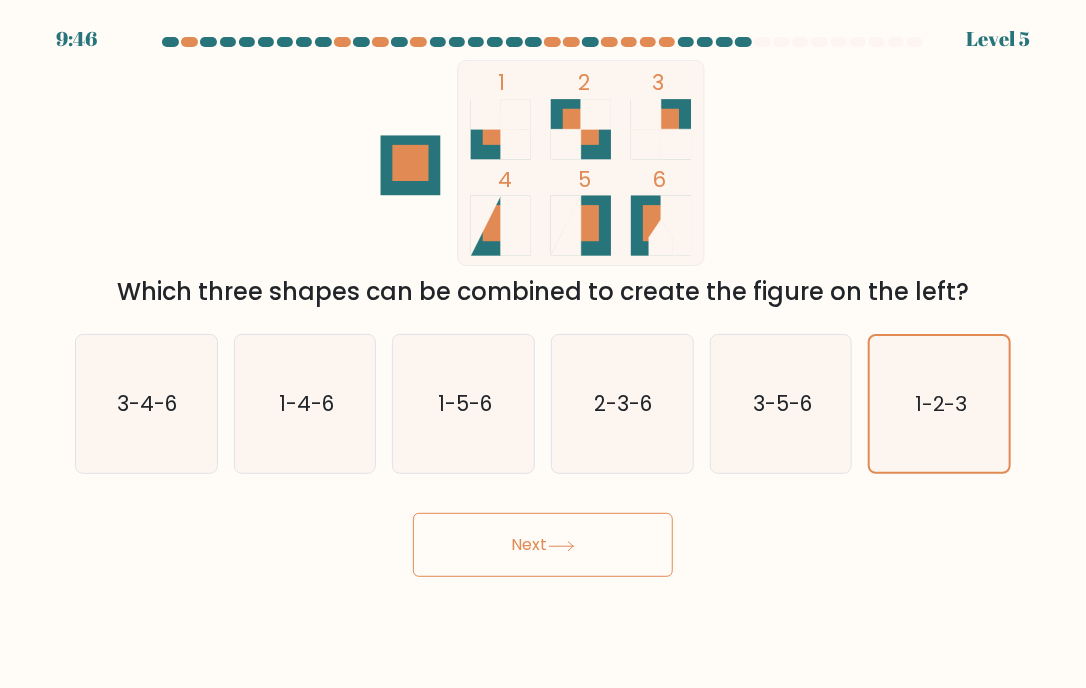 click on "Next" at bounding box center (543, 545) 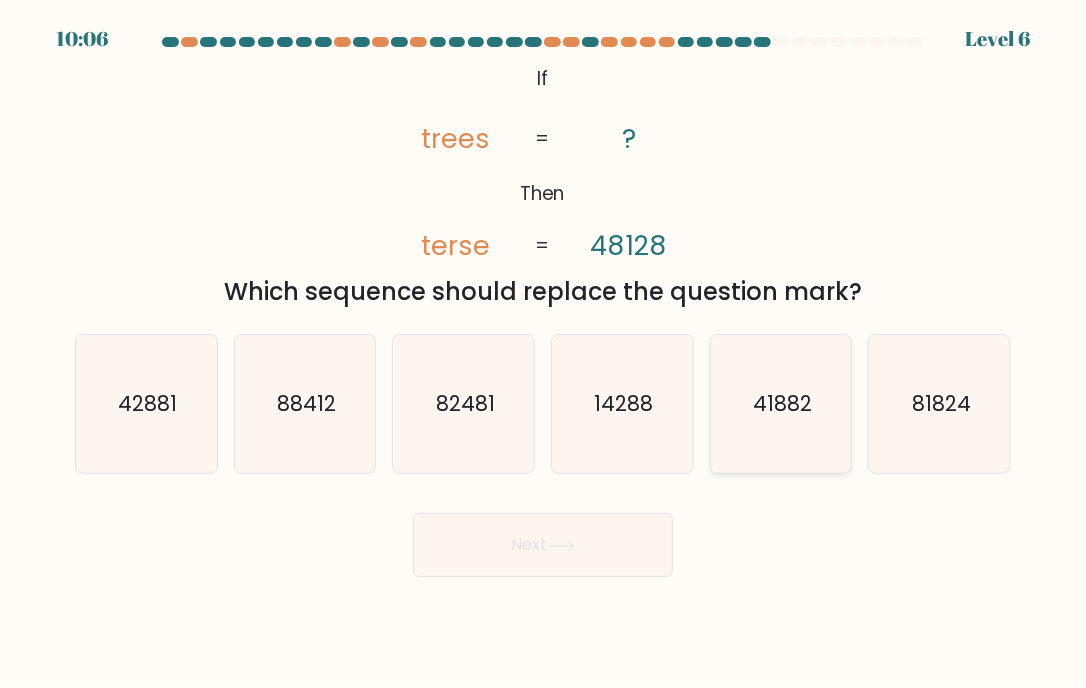 click on "41882" at bounding box center [782, 403] 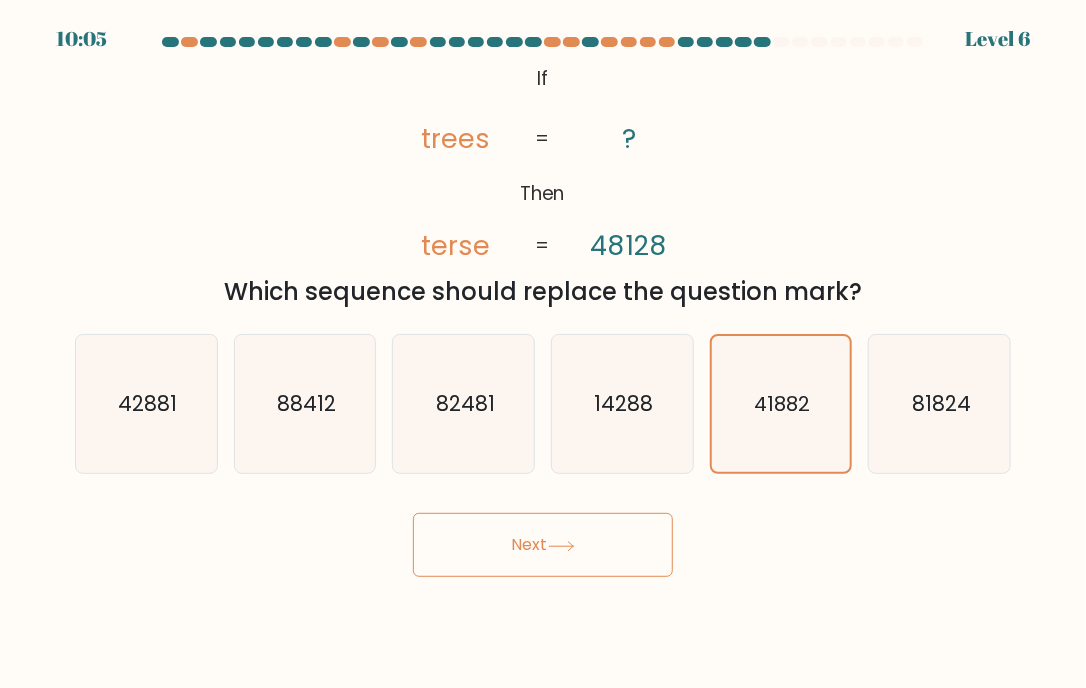 click on "Next" at bounding box center (543, 545) 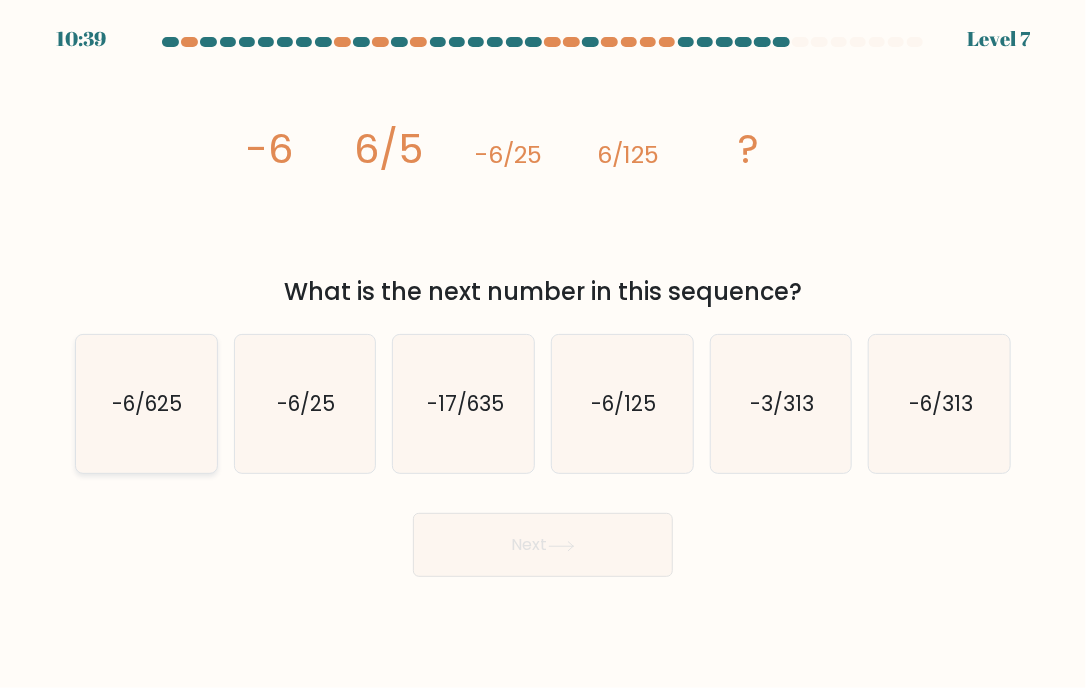 click on "-6/625" at bounding box center [148, 403] 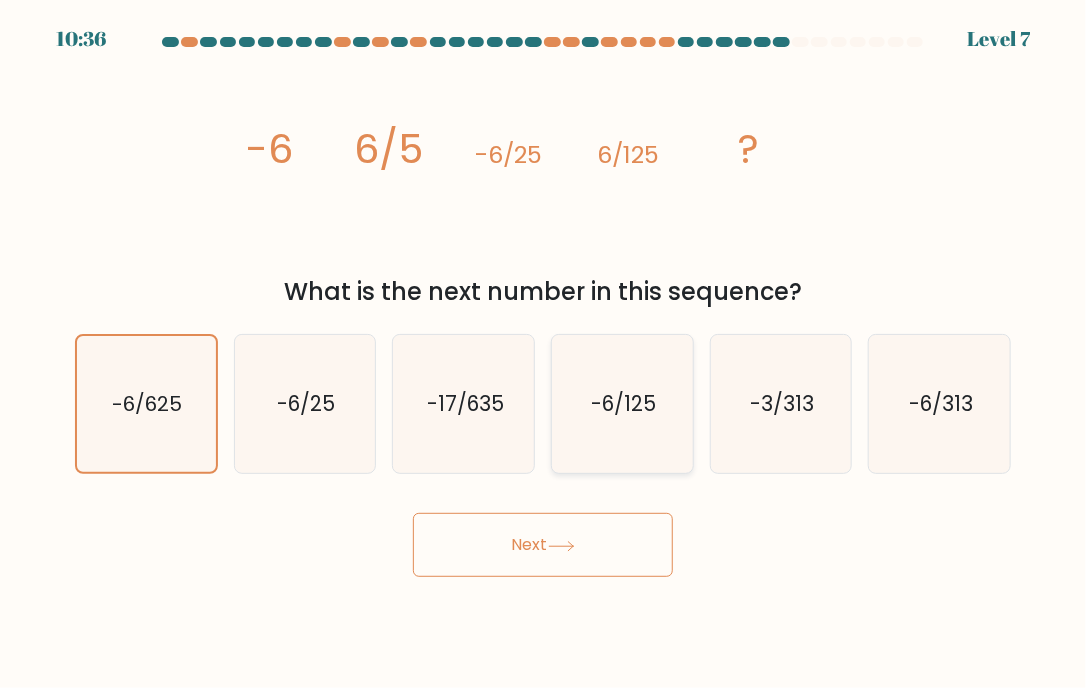 click on "-6/125" at bounding box center (622, 404) 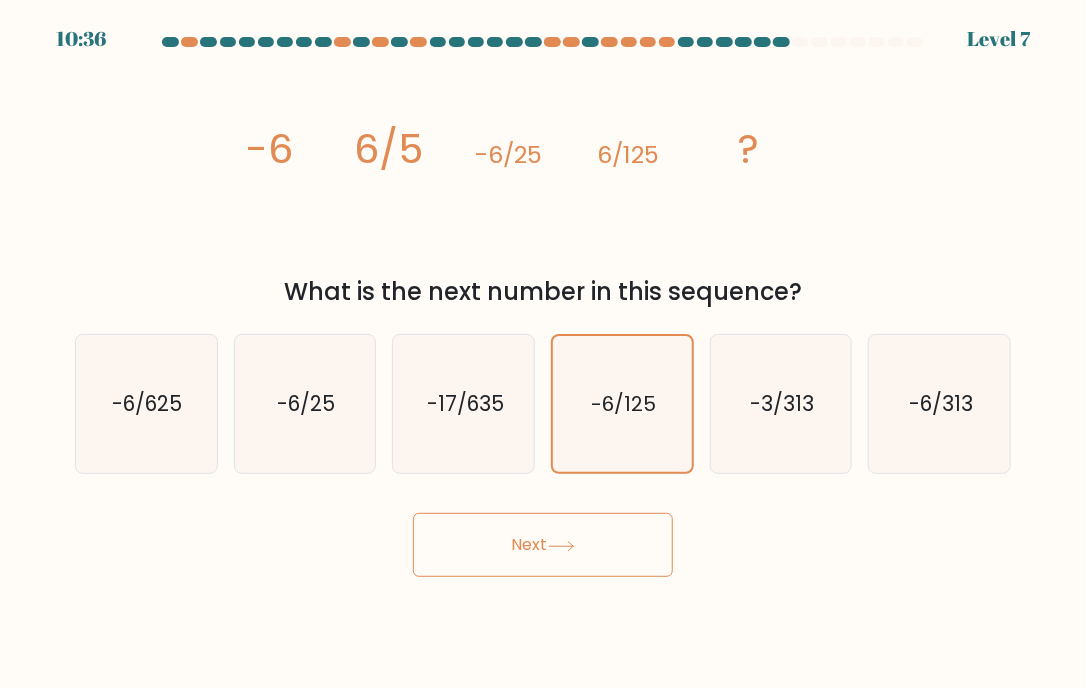 click on "Next" at bounding box center [543, 545] 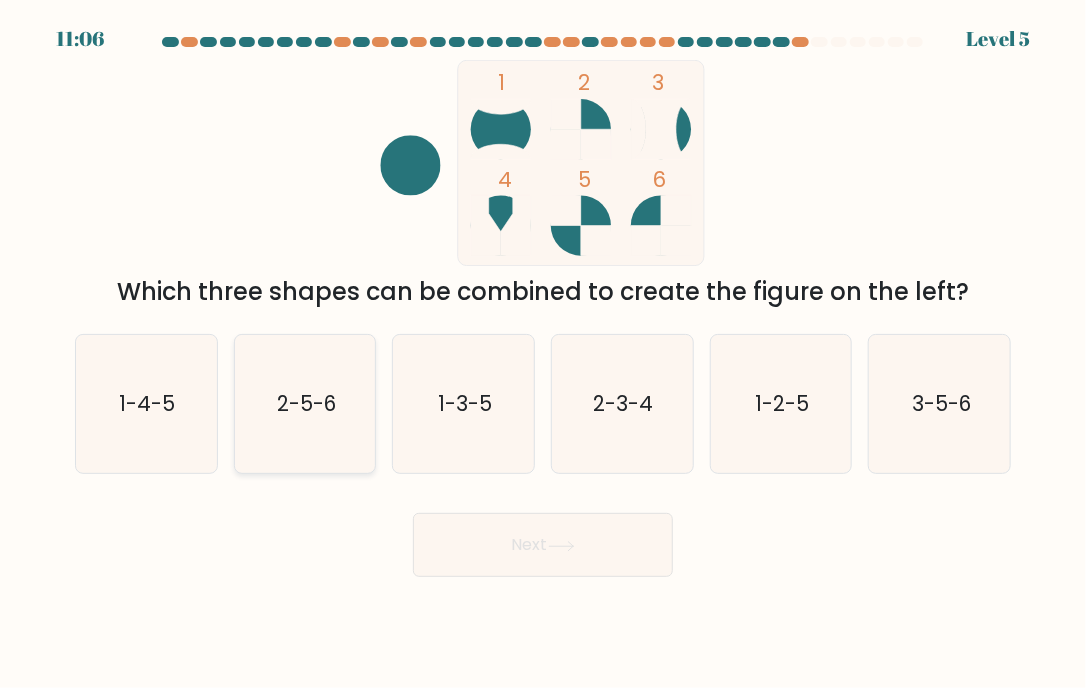 click on "2-5-6" at bounding box center [305, 404] 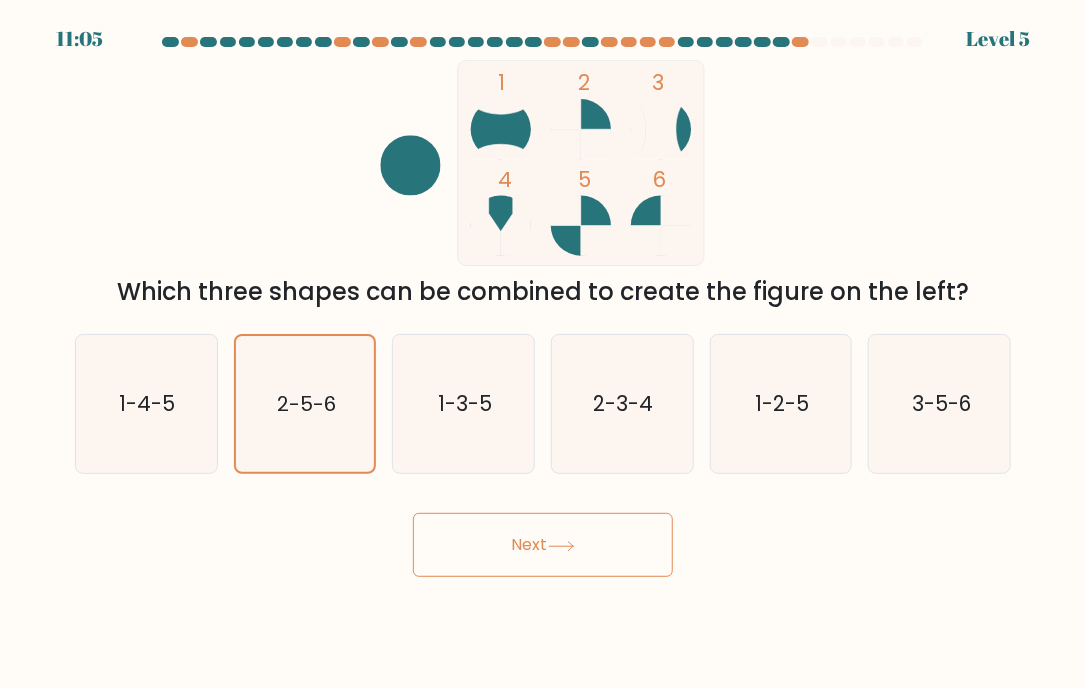click at bounding box center (561, 546) 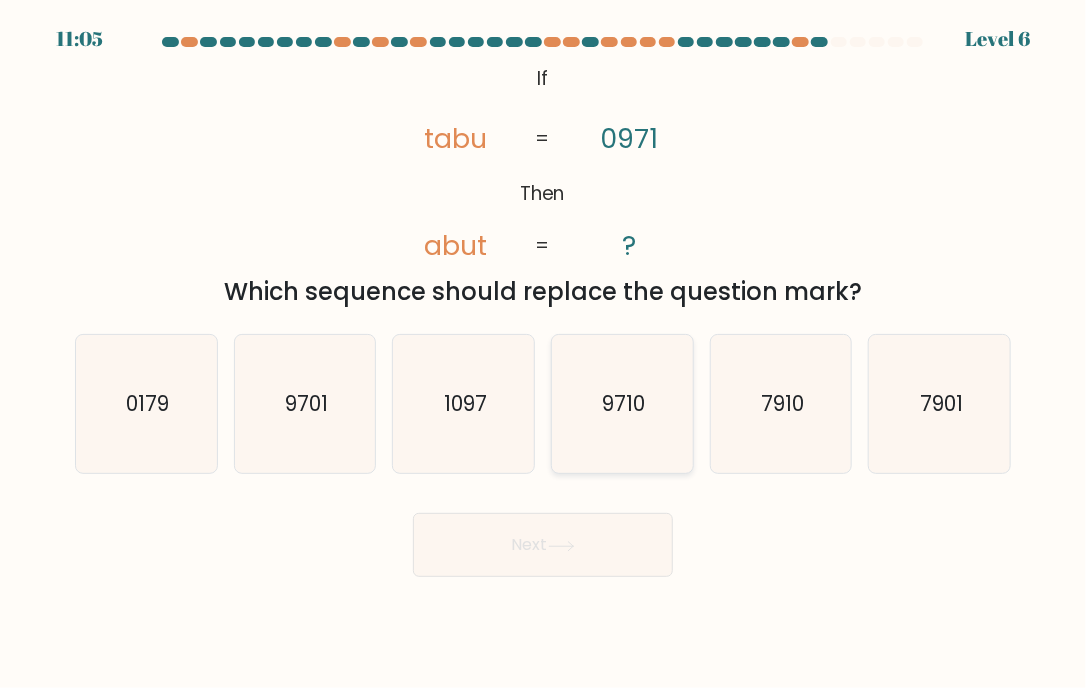 click on "9710" at bounding box center (622, 404) 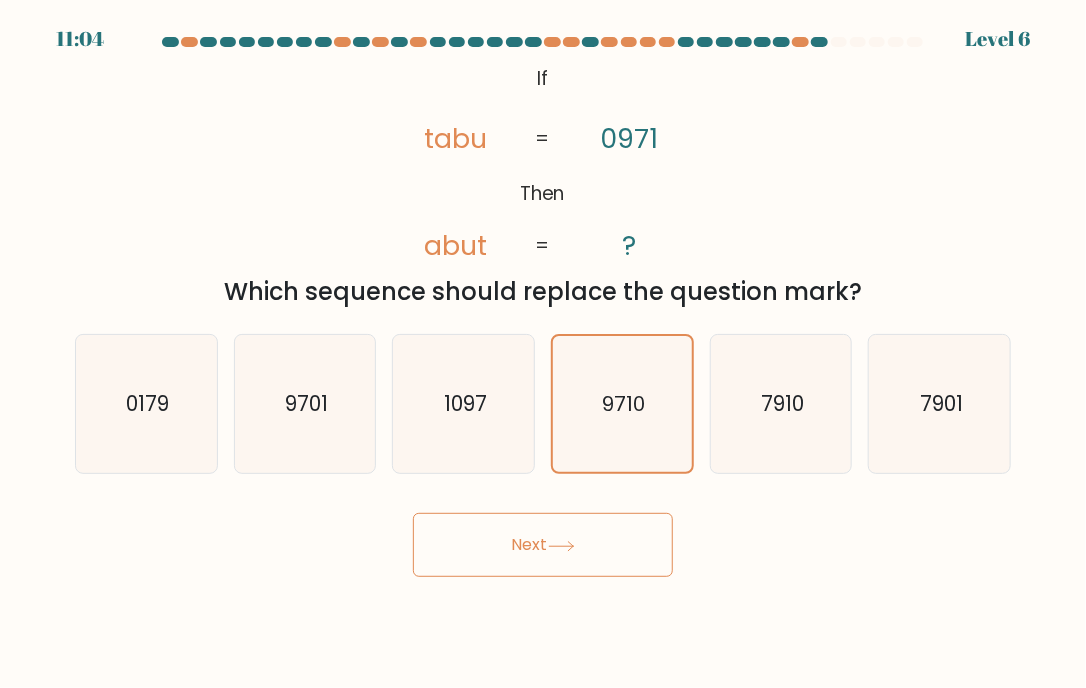 click on "Next" at bounding box center [543, 545] 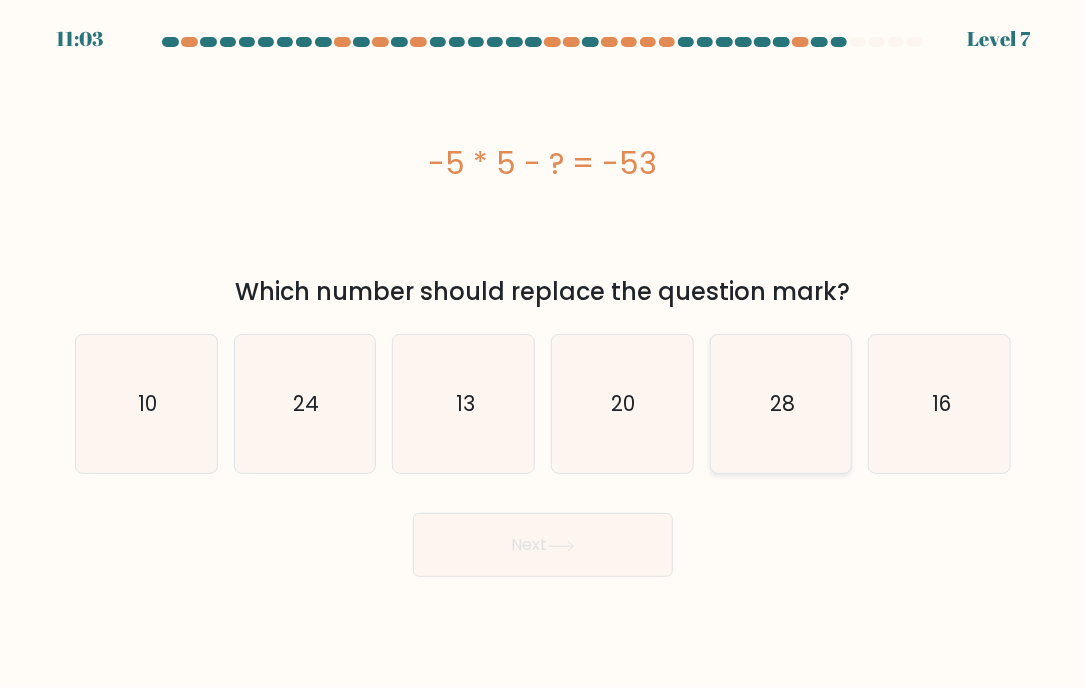 click on "28" at bounding box center (781, 404) 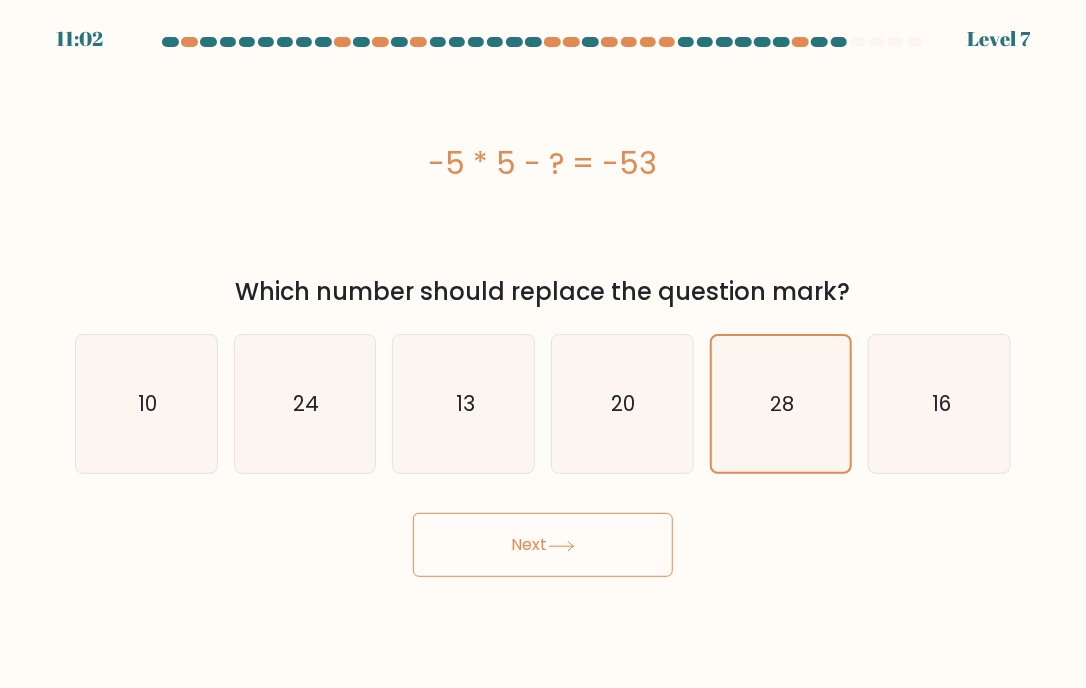 click on "Next" at bounding box center [543, 545] 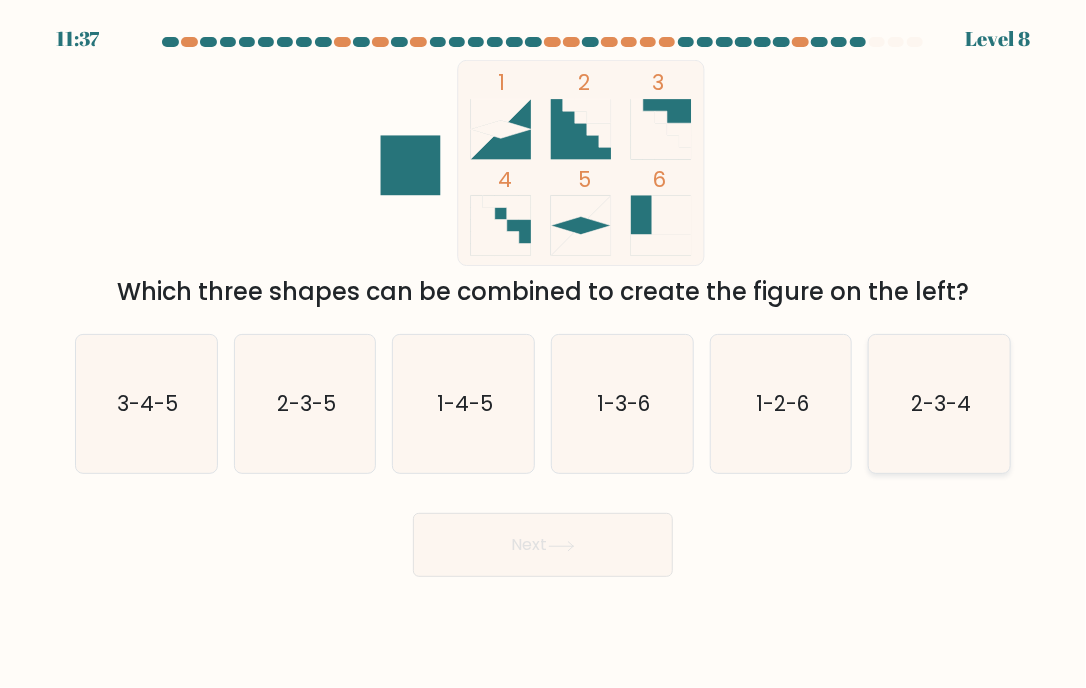 click on "2-3-4" at bounding box center (941, 403) 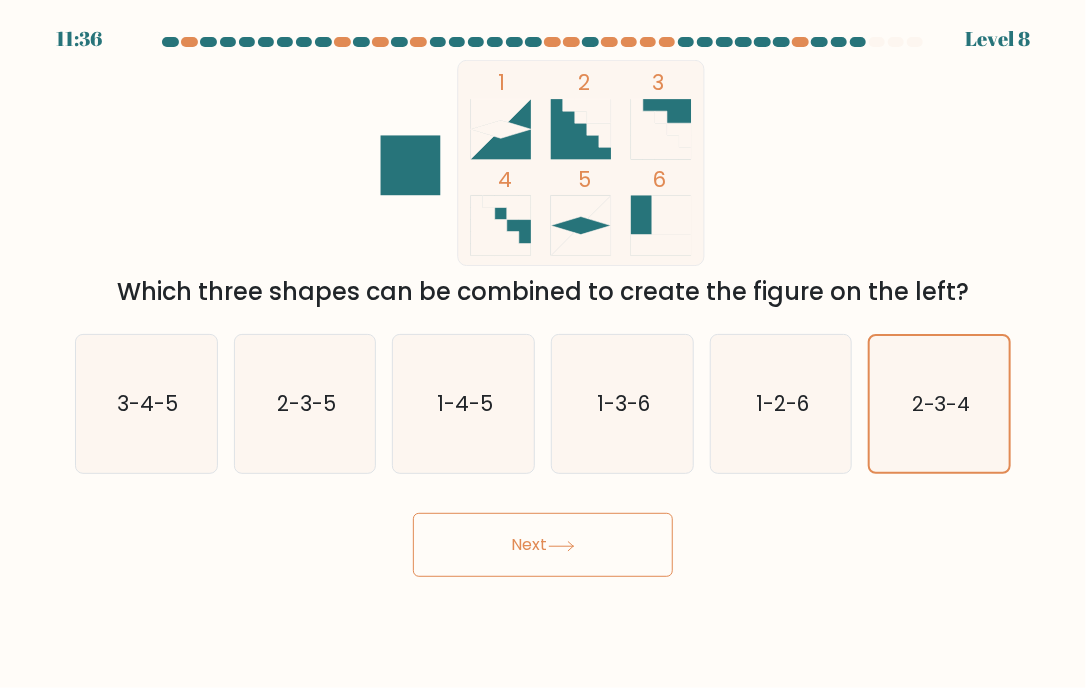 click on "Next" at bounding box center [543, 545] 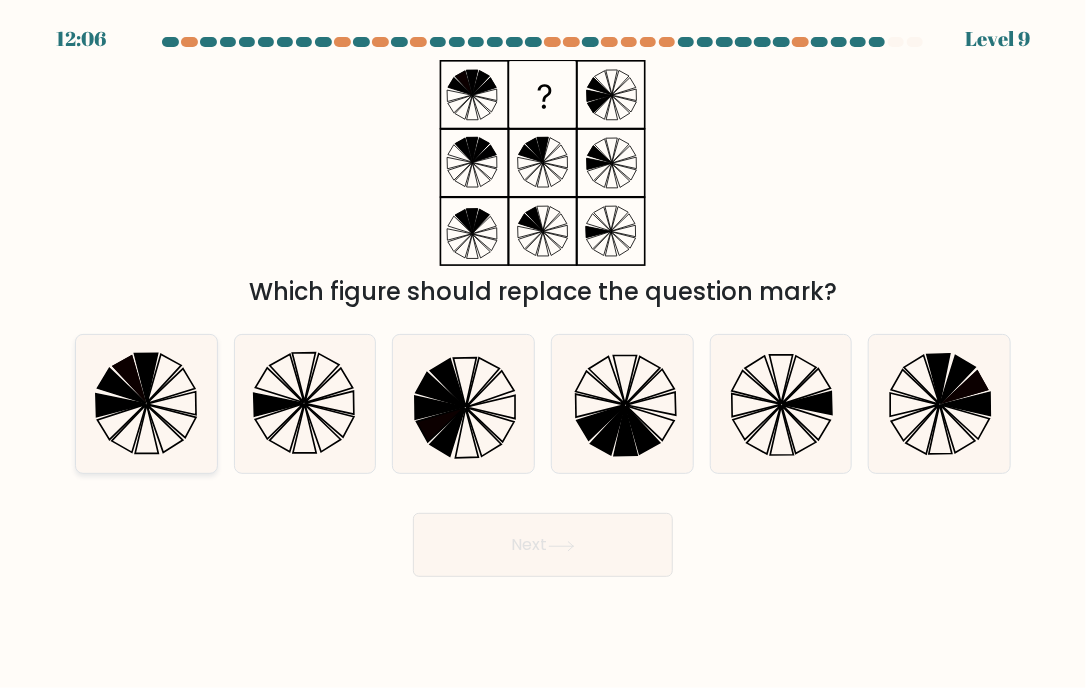 click at bounding box center (146, 404) 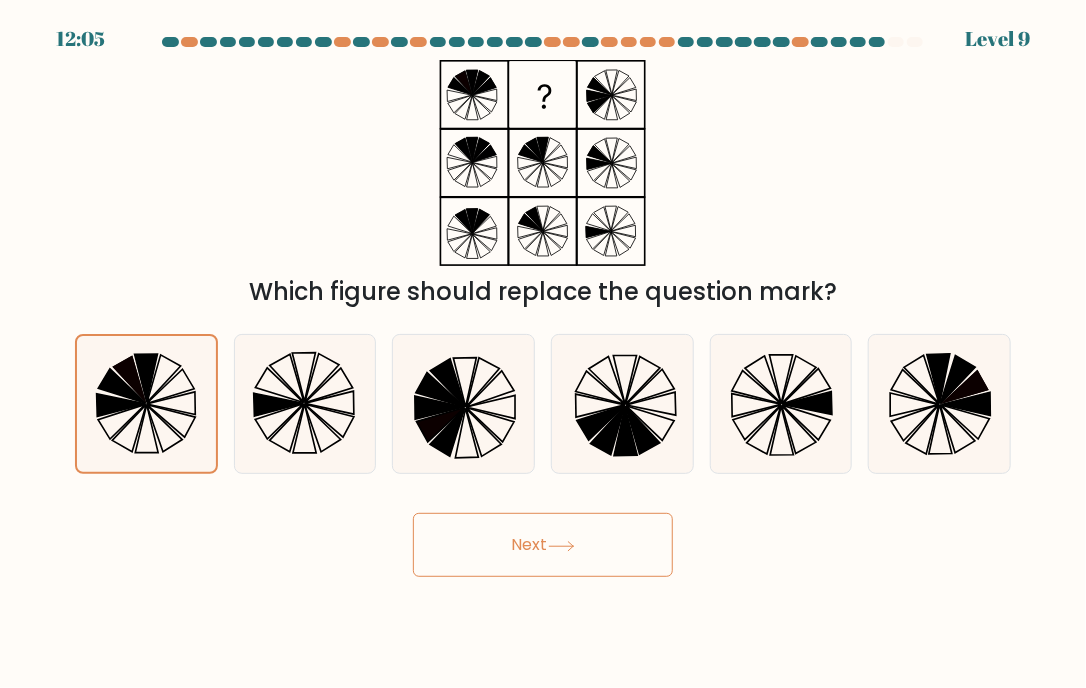 click on "Next" at bounding box center [543, 545] 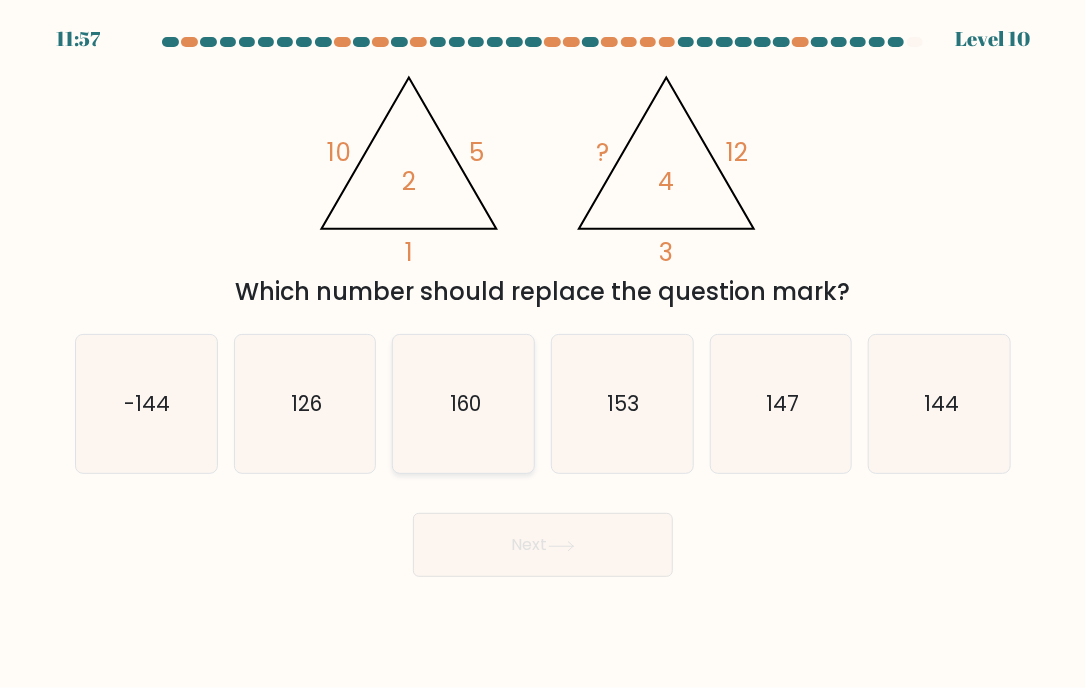 click on "160" at bounding box center (464, 404) 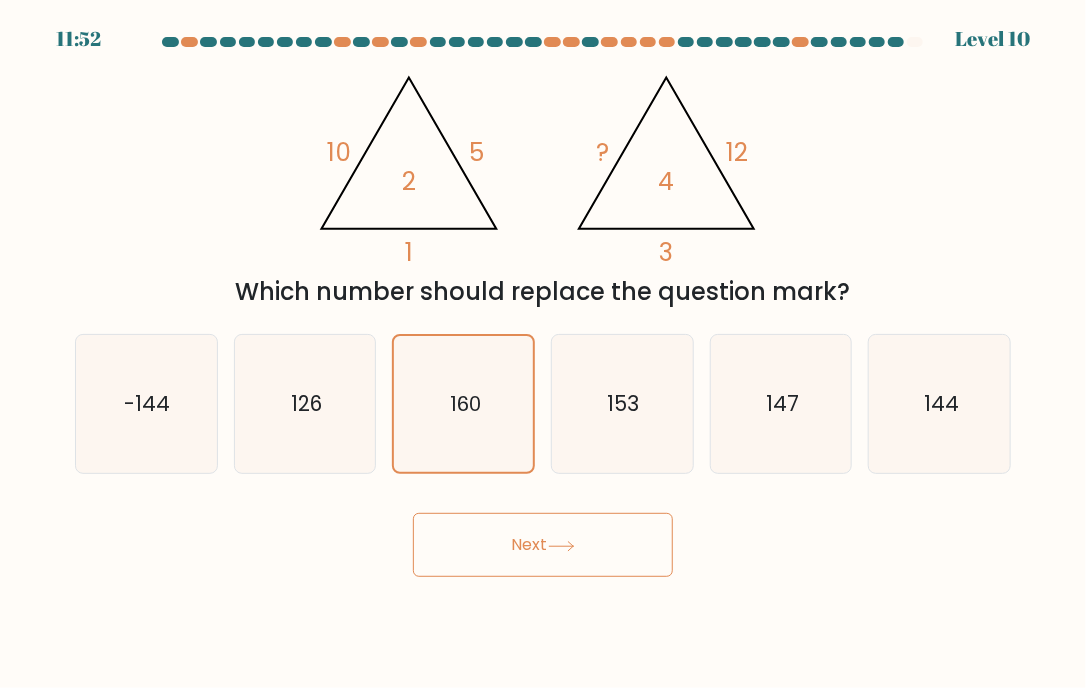 click on "Next" at bounding box center [543, 545] 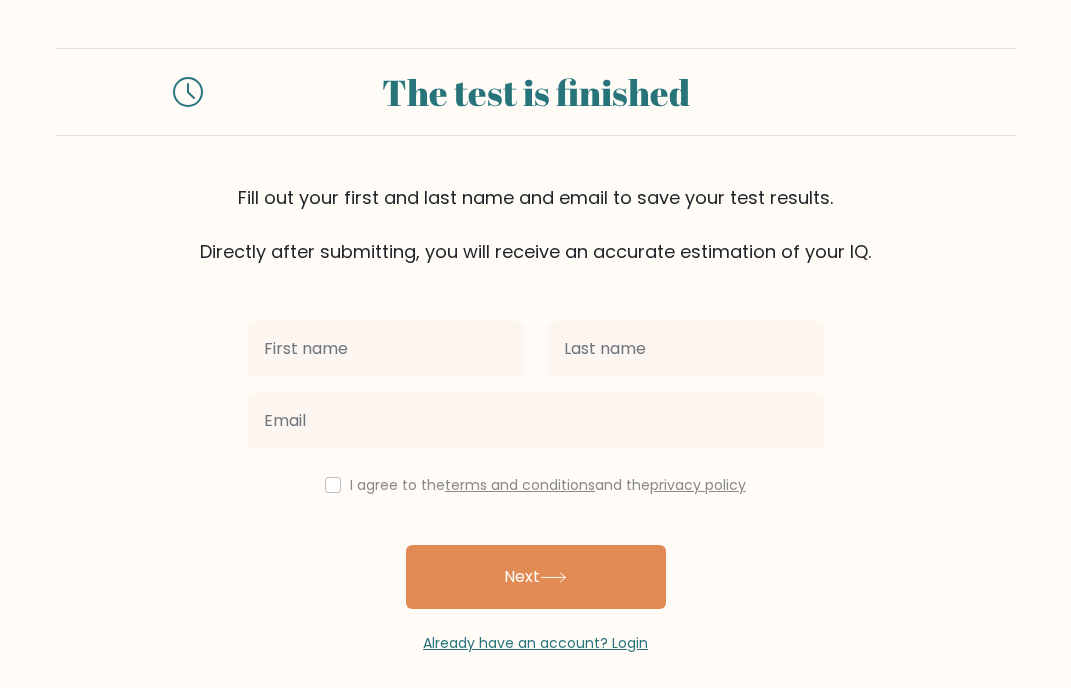 scroll, scrollTop: 0, scrollLeft: 0, axis: both 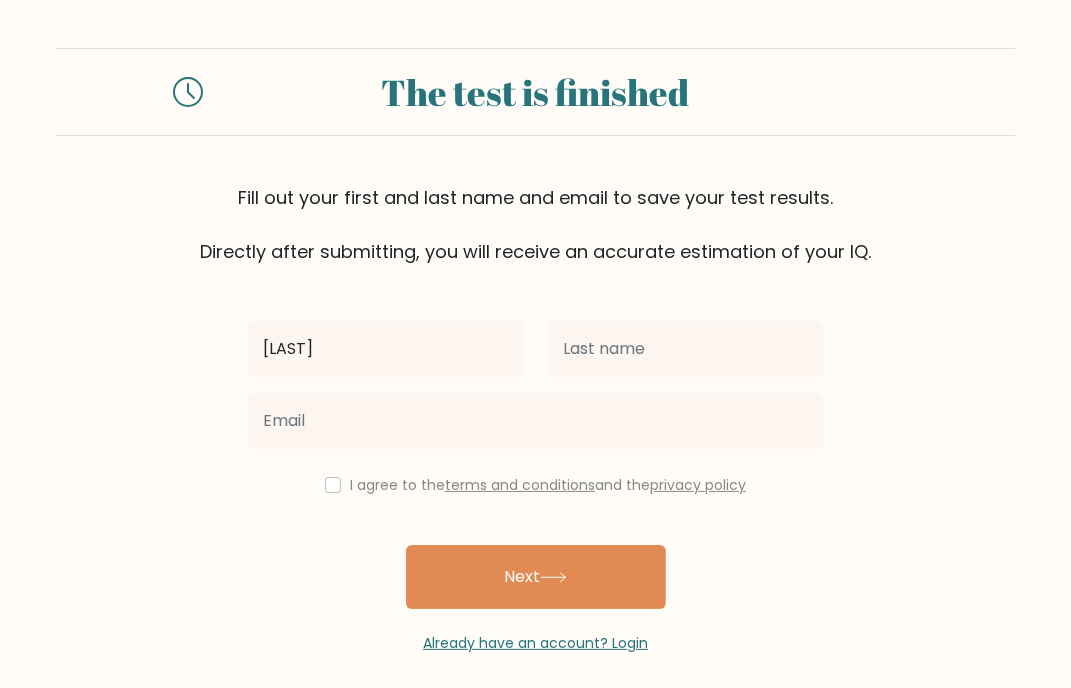 type on "[LAST]" 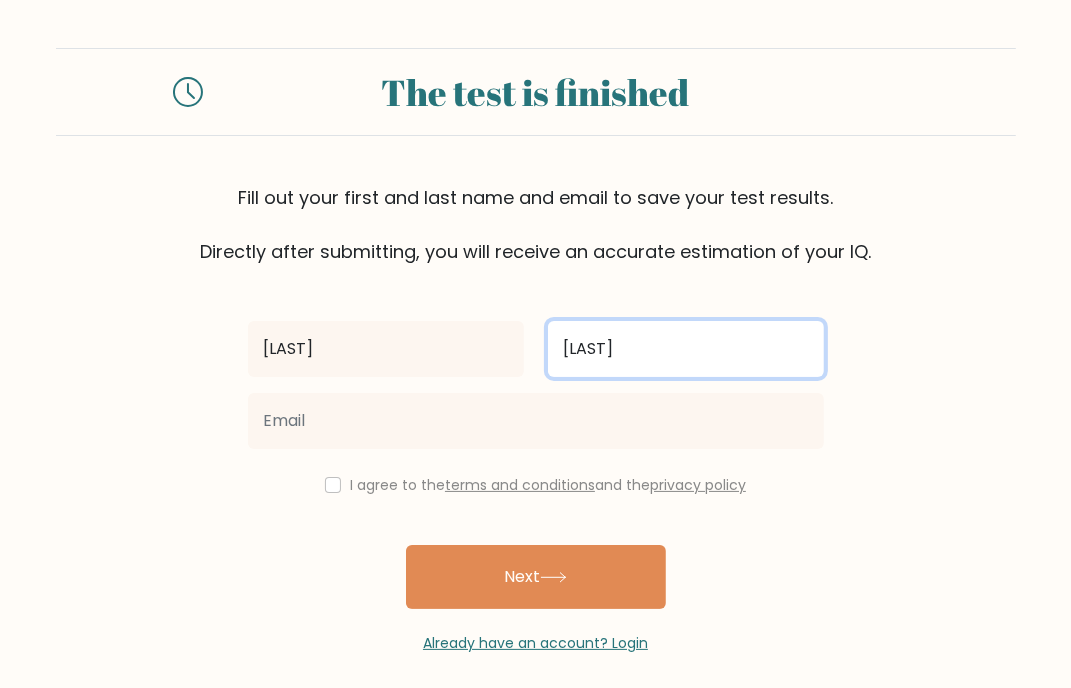 type on "[LAST]" 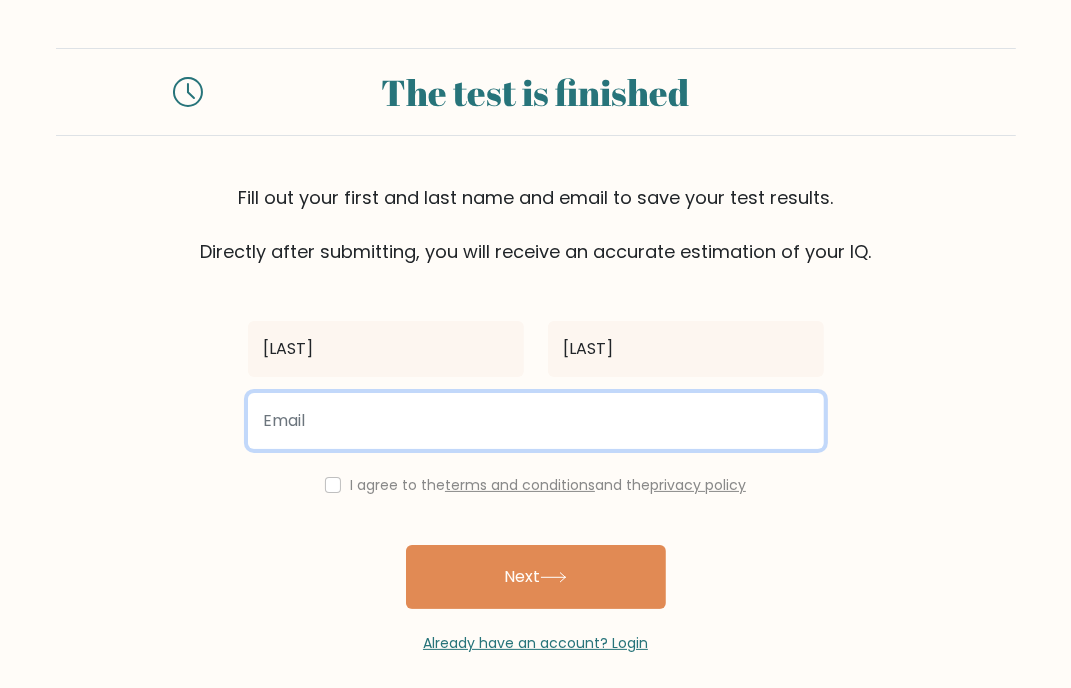 click at bounding box center [536, 421] 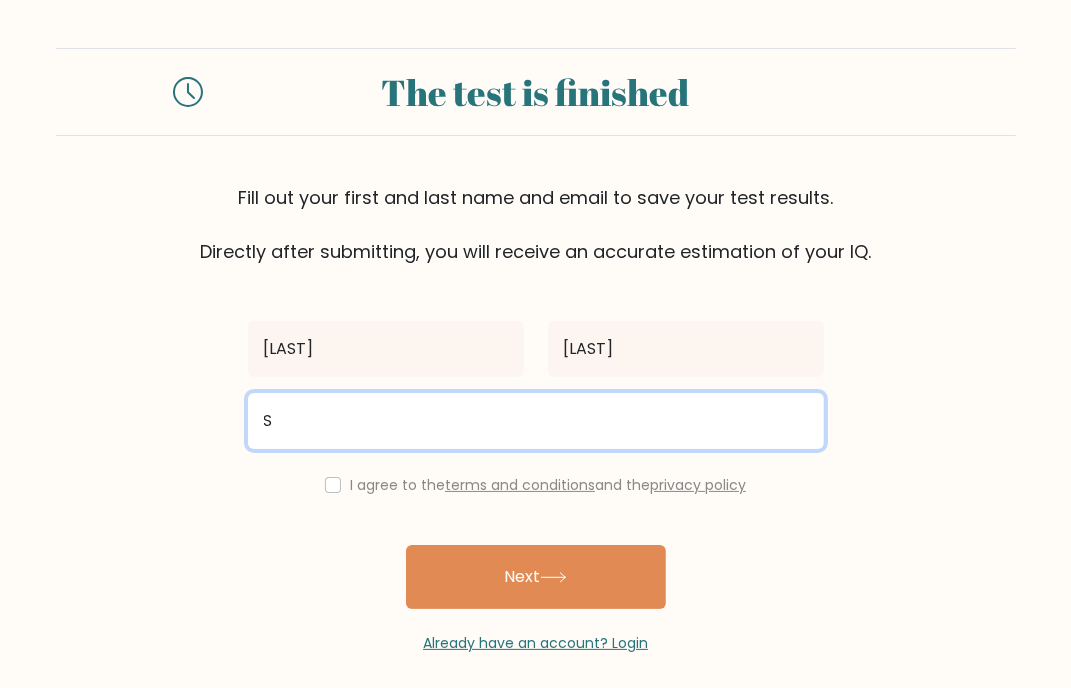 type on "[USERNAME]@[DOMAIN]" 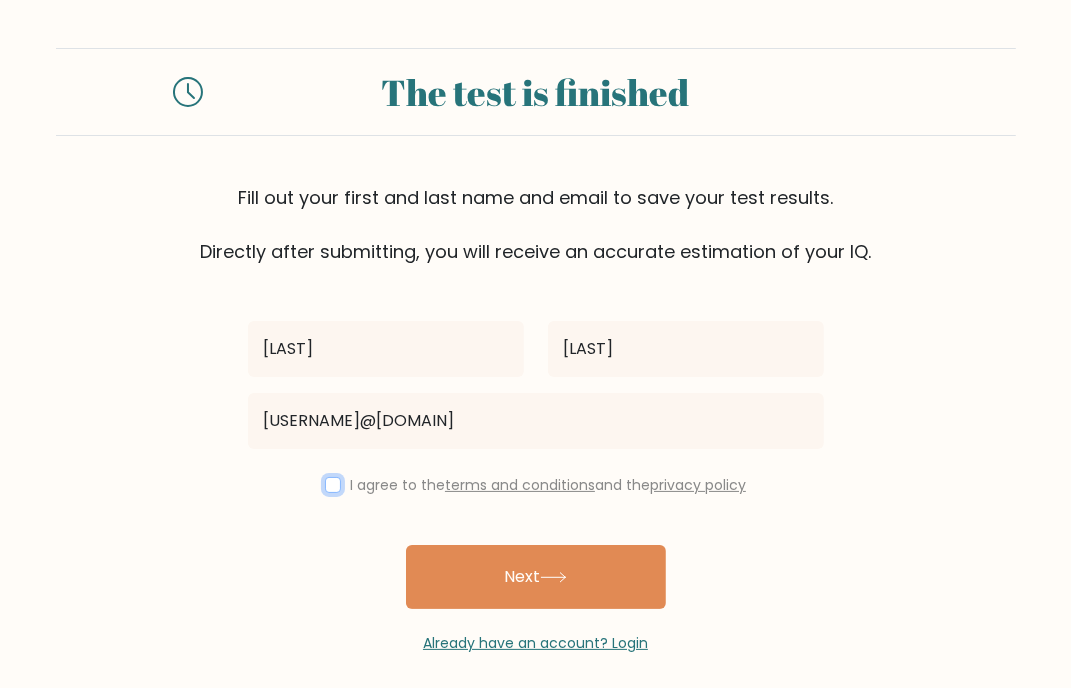 click at bounding box center [333, 485] 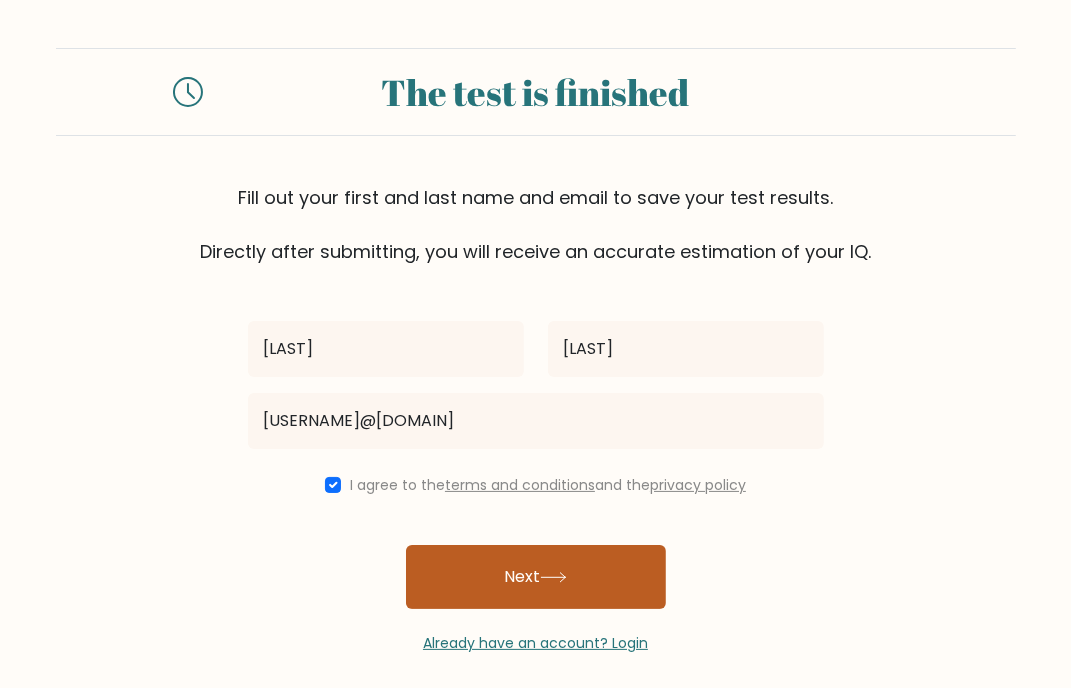 click on "Next" at bounding box center [536, 577] 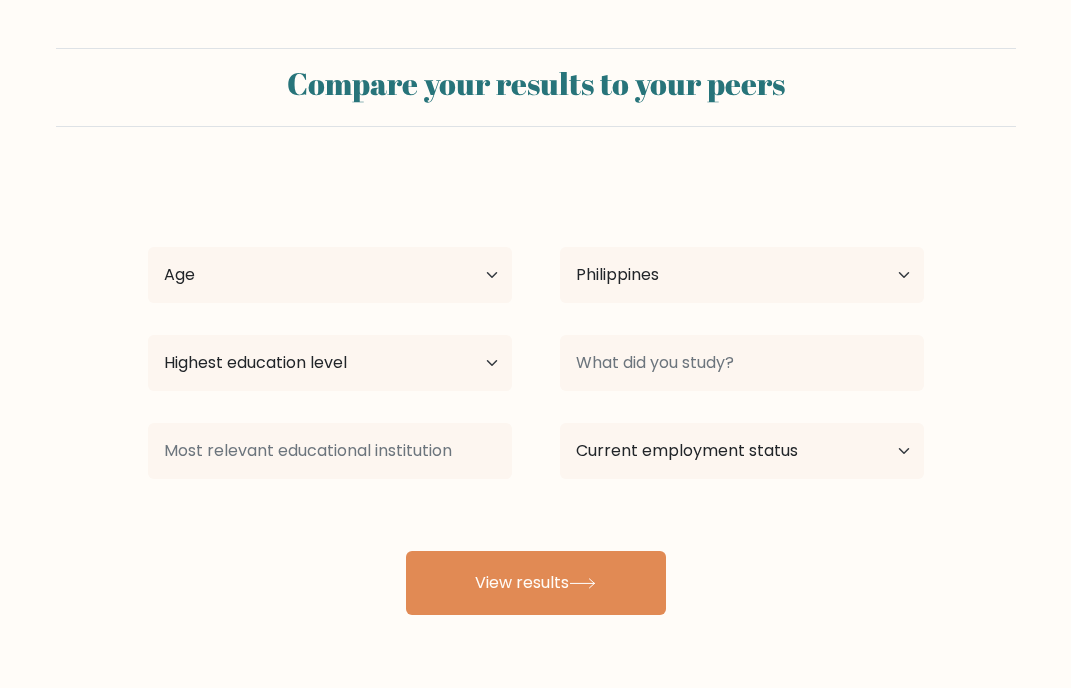 scroll, scrollTop: 0, scrollLeft: 0, axis: both 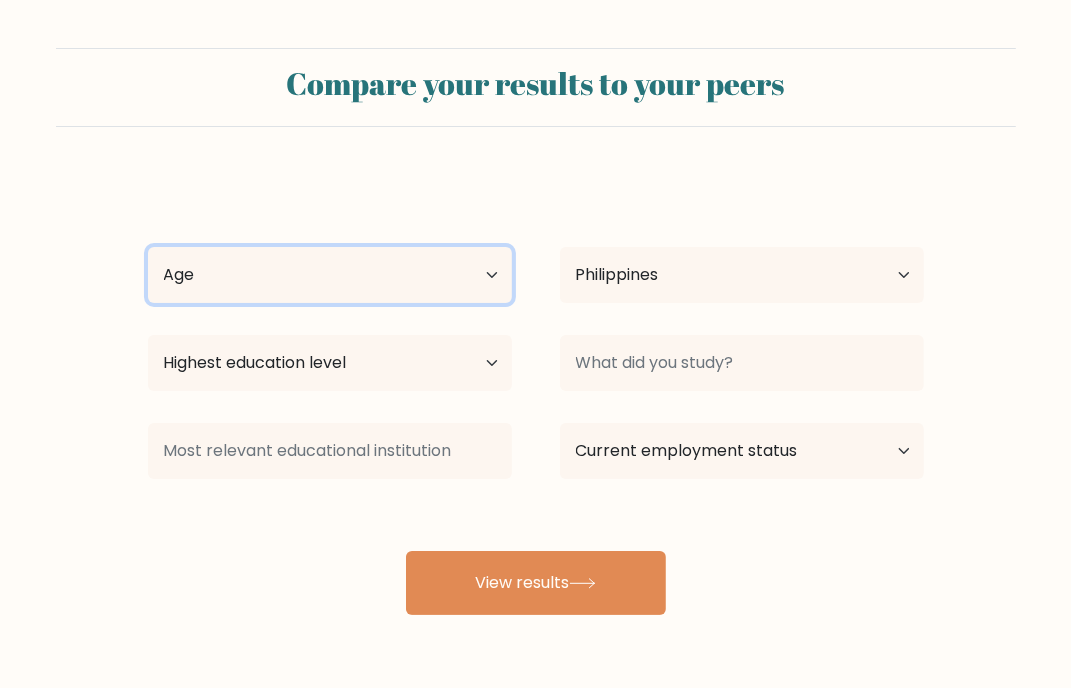 click on "Age
Under 18 years old
18-24 years old
25-34 years old
35-44 years old
45-54 years old
55-64 years old
65 years old and above" at bounding box center (330, 275) 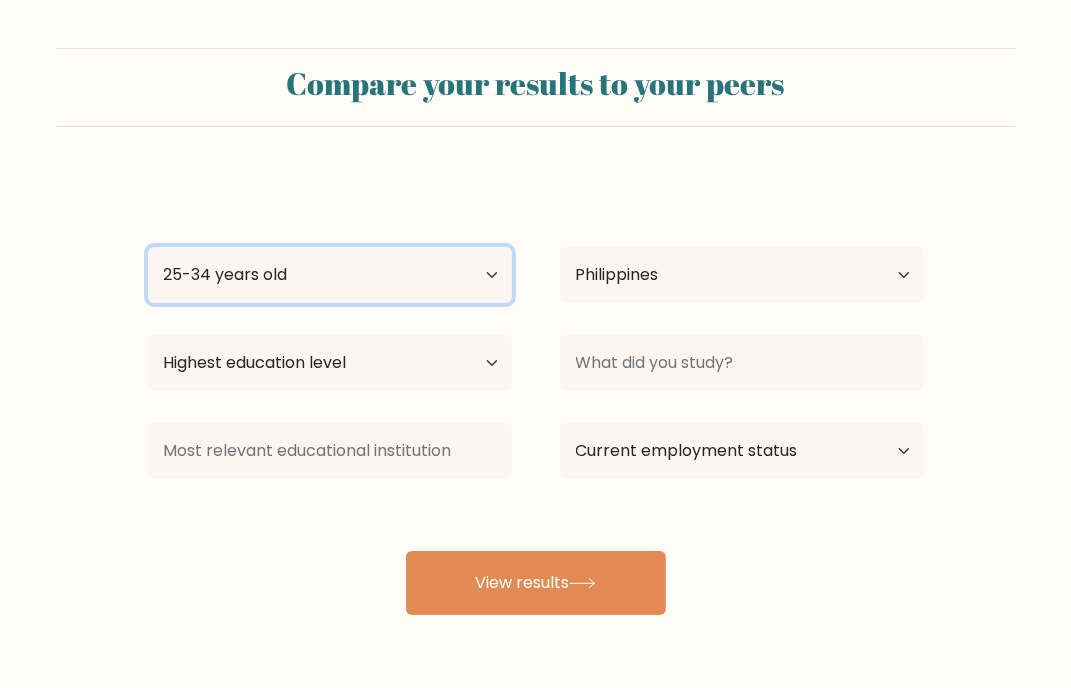 click on "Age
Under 18 years old
18-24 years old
25-34 years old
35-44 years old
45-54 years old
55-64 years old
65 years old and above" at bounding box center [330, 275] 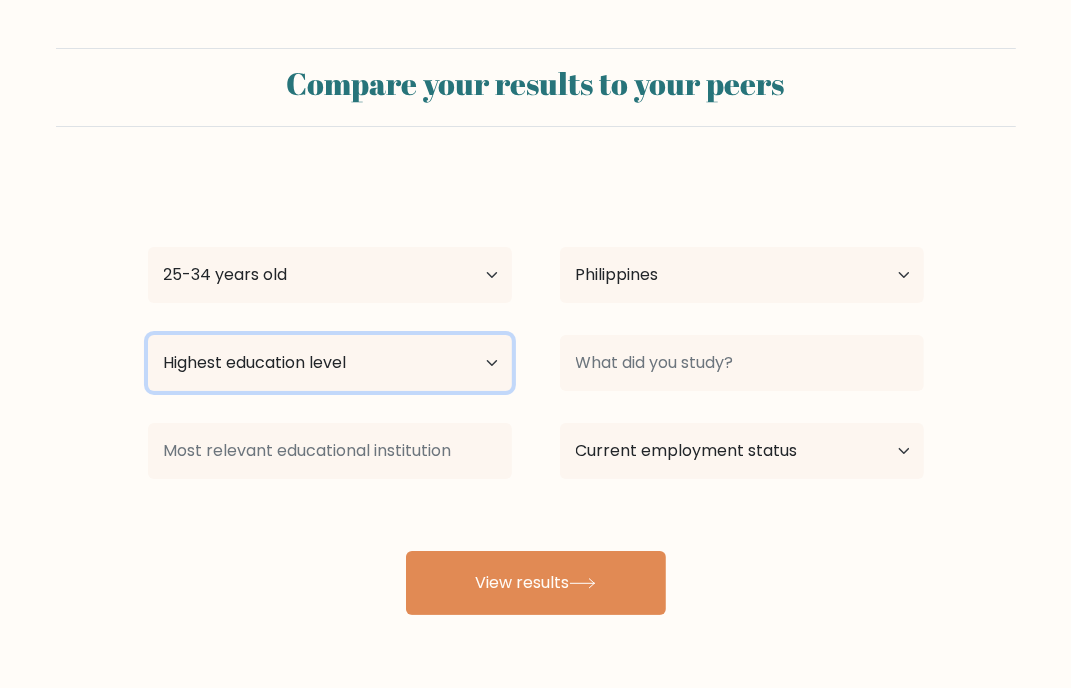 click on "Highest education level
No schooling
Primary
Lower Secondary
Upper Secondary
Occupation Specific
Bachelor's degree
Master's degree
Doctoral degree" at bounding box center [330, 363] 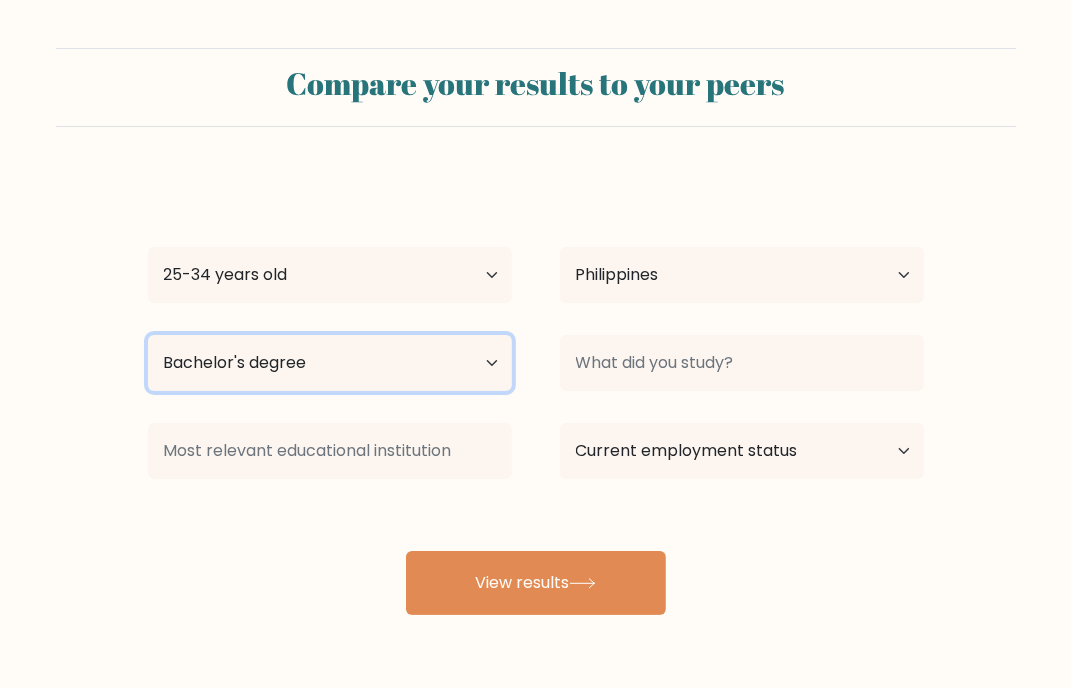 click on "Highest education level
No schooling
Primary
Lower Secondary
Upper Secondary
Occupation Specific
Bachelor's degree
Master's degree
Doctoral degree" at bounding box center (330, 363) 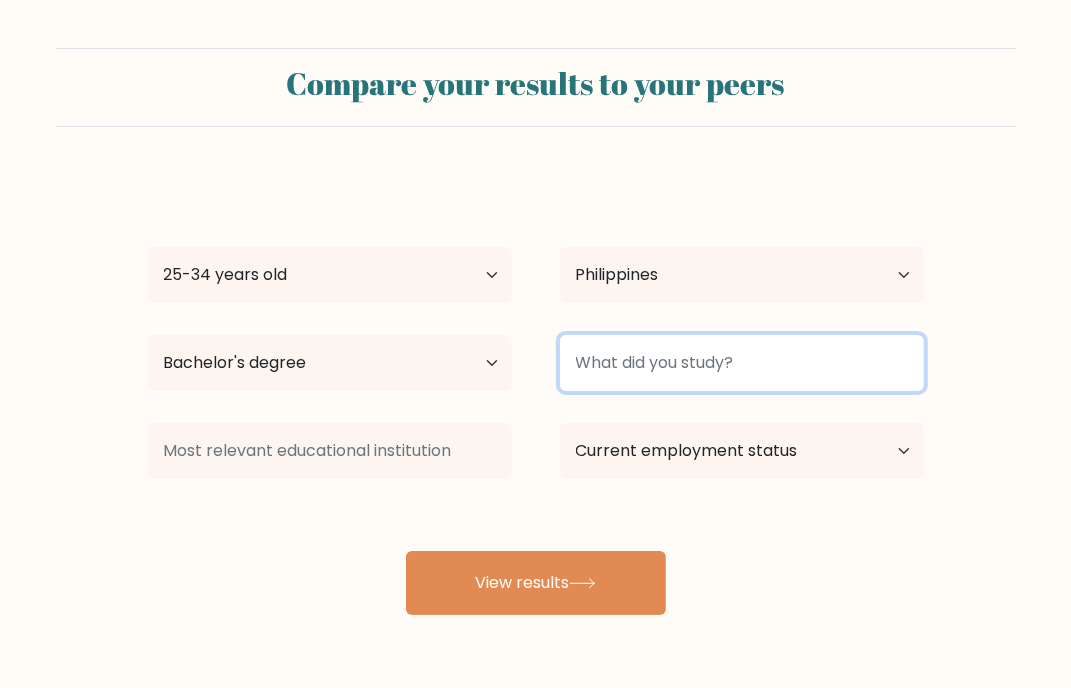click at bounding box center (742, 363) 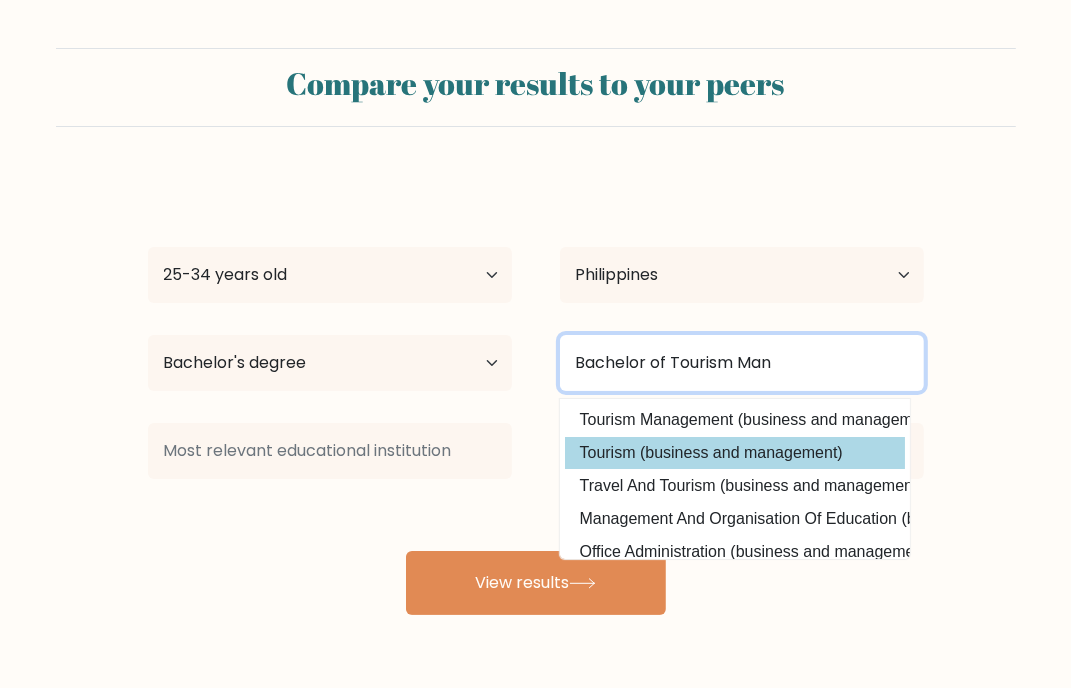 type on "Bachelor of Tourism Man" 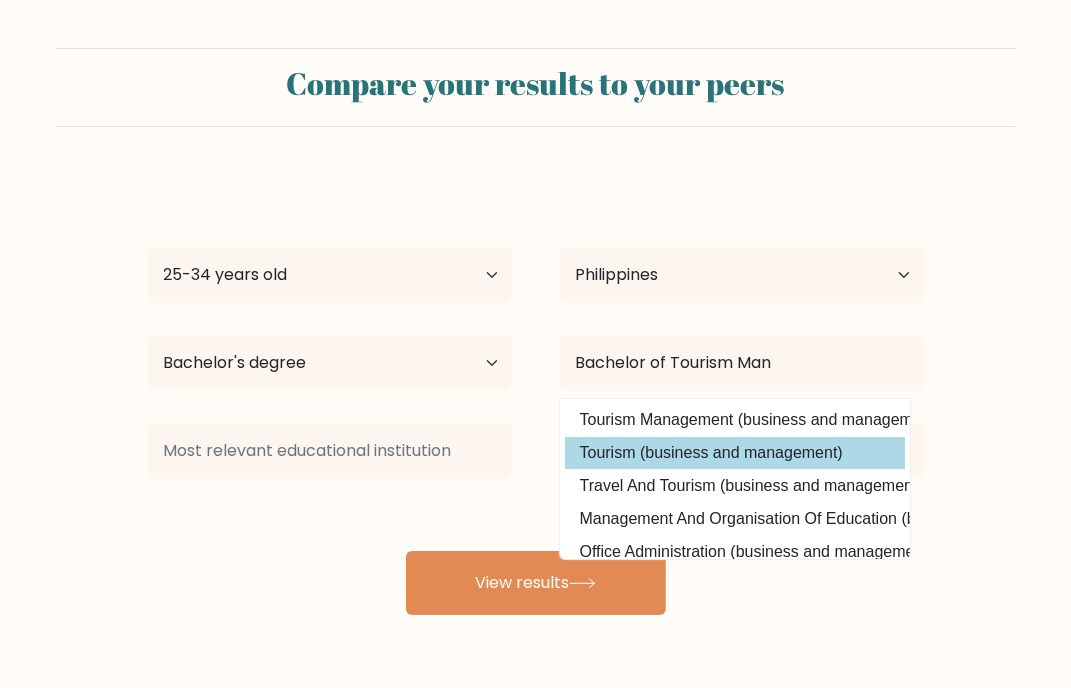 click on "[PERSON]
[PERSON]
Age
Under 18 years old
18-24 years old
25-34 years old
35-44 years old
45-54 years old
55-64 years old
65 years old and above
Country
Afghanistan
Albania
Algeria
American Samoa
Andorra
Angola
Anguilla
Antarctica
Antigua and Barbuda
Argentina
Armenia
Aruba
Australia
Austria
Azerbaijan
Bahamas
Bahrain
Bangladesh
Barbados
Belarus
Belgium
Belize
Benin
Bermuda
Bhutan
Bolivia
Bonaire, Sint Eustatius and Saba
Bosnia and Herzegovina
Botswana
Bouvet Island
Brazil
Brunei Chad" at bounding box center (536, 395) 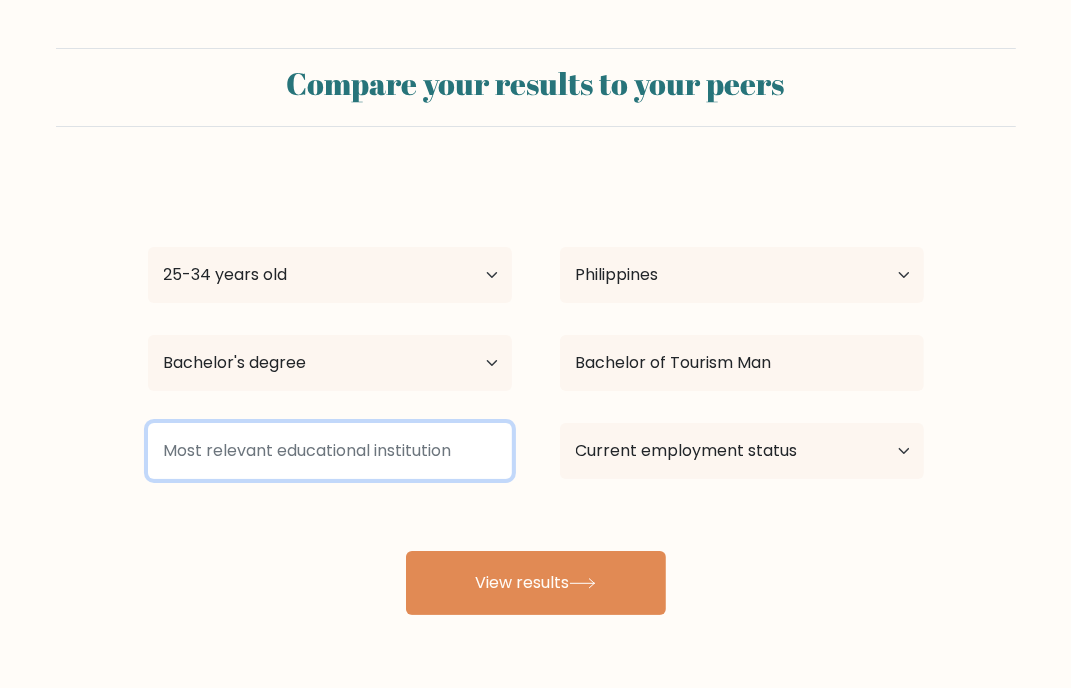 click at bounding box center (330, 451) 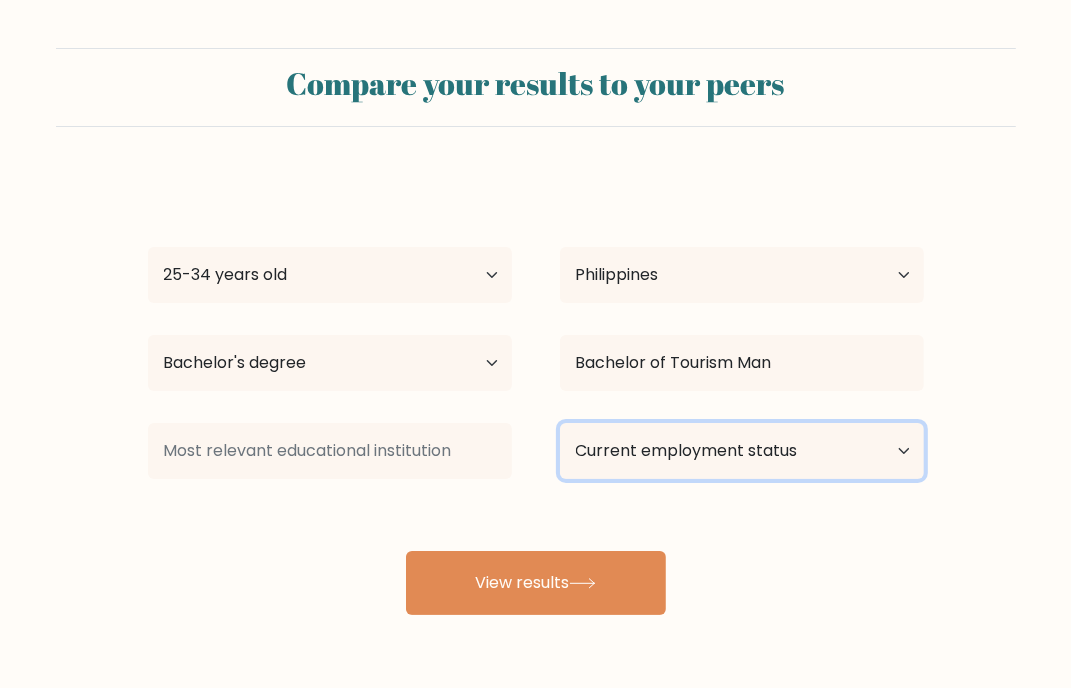 click on "Current employment status
Employed
Student
Retired
Other / prefer not to answer" at bounding box center (742, 451) 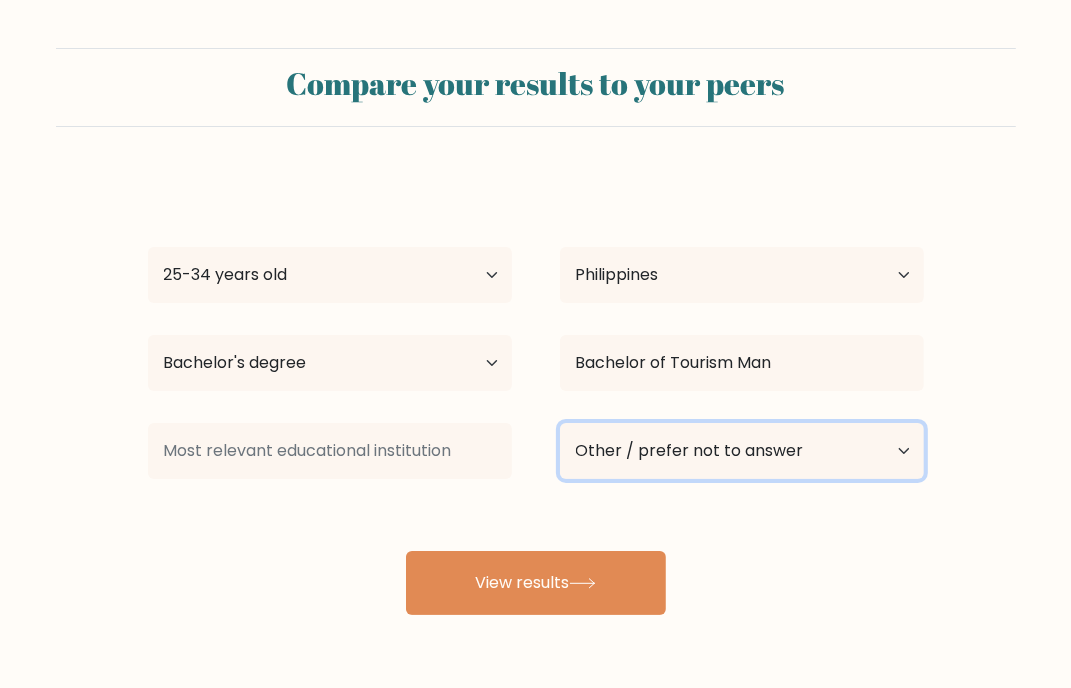 click on "Current employment status
Employed
Student
Retired
Other / prefer not to answer" at bounding box center [742, 451] 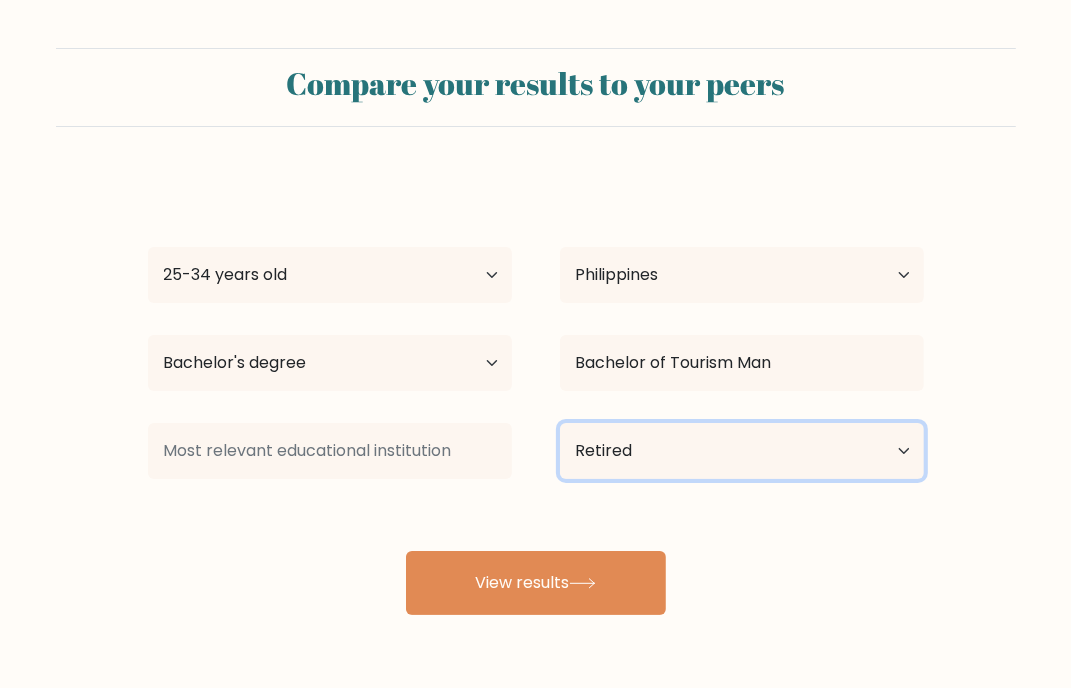 click on "Current employment status
Employed
Student
Retired
Other / prefer not to answer" at bounding box center (742, 451) 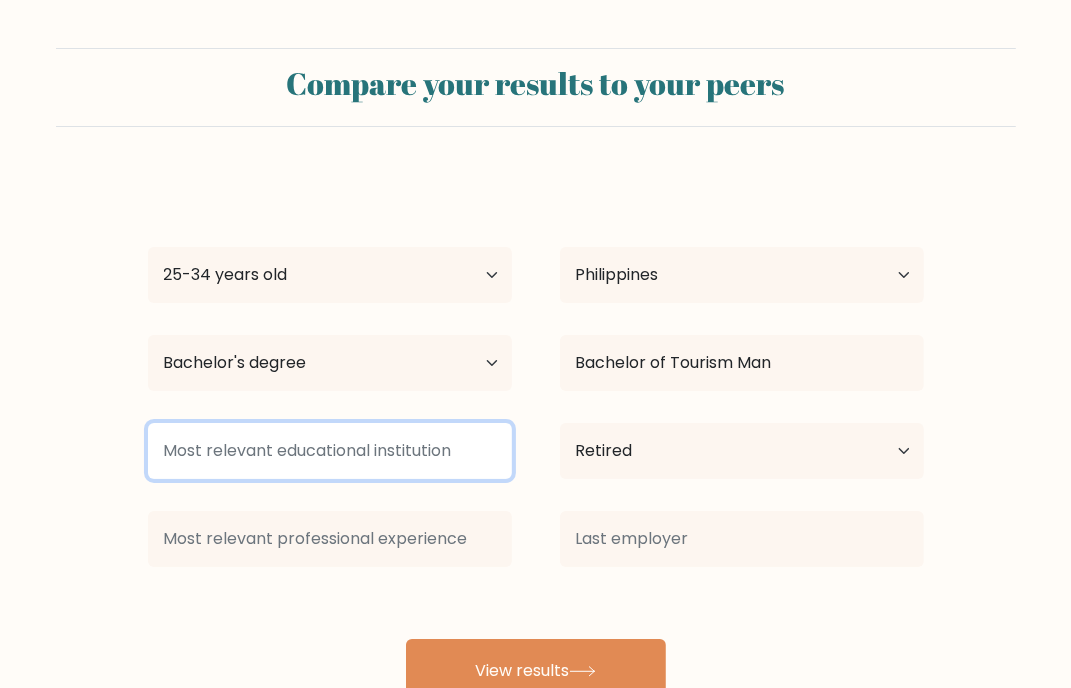 click at bounding box center (330, 451) 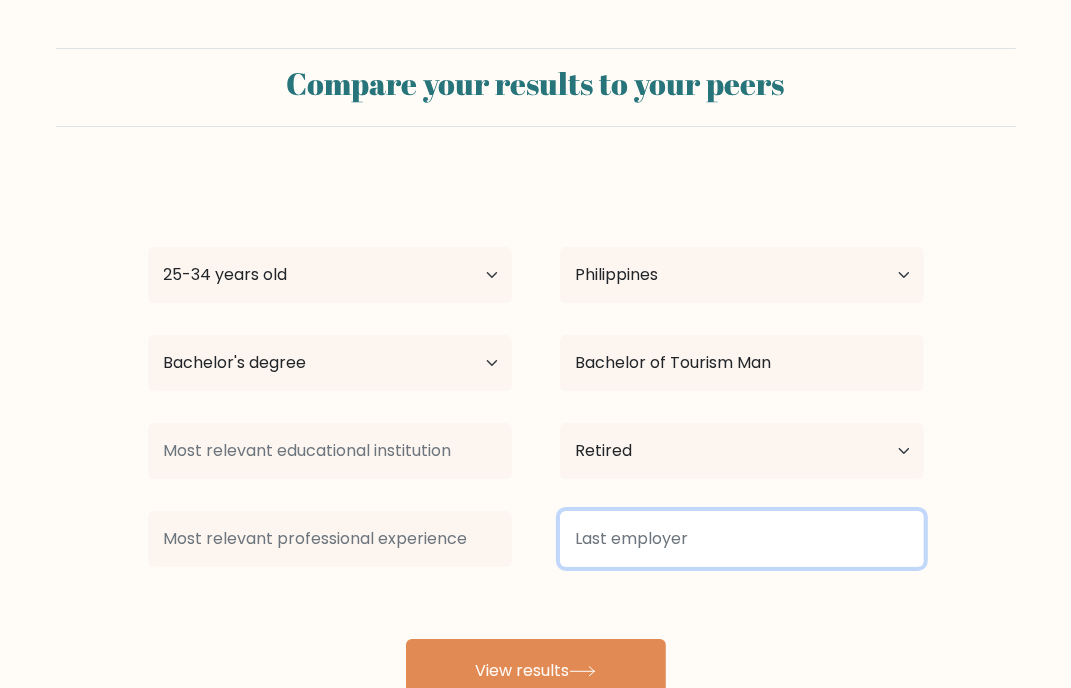 click at bounding box center (742, 539) 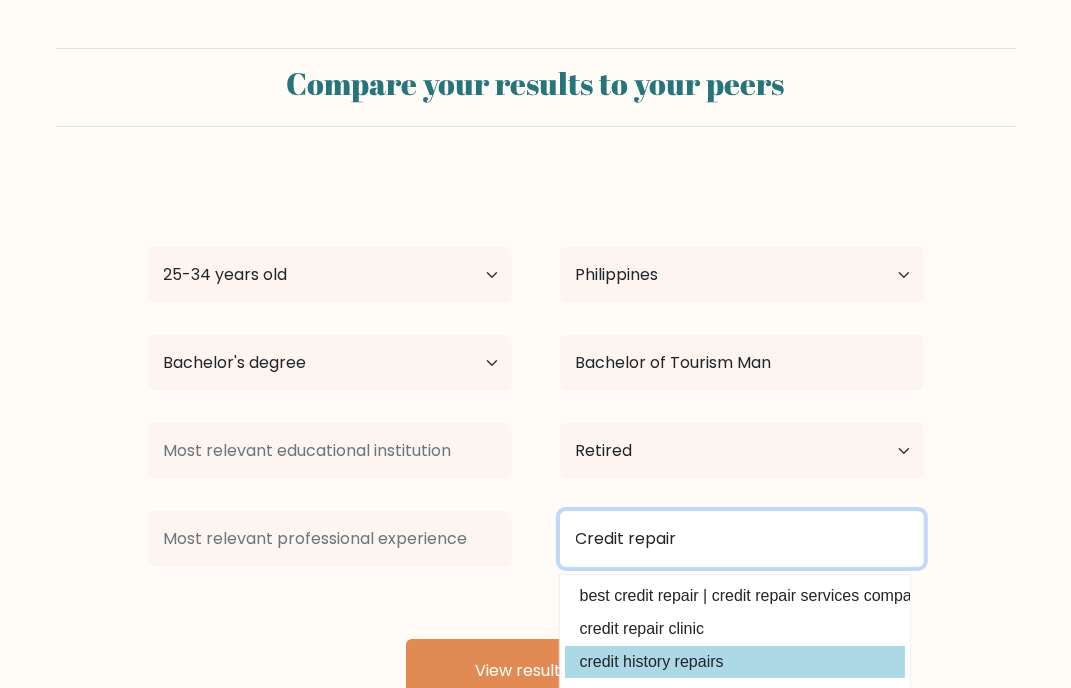 type on "Credit repair" 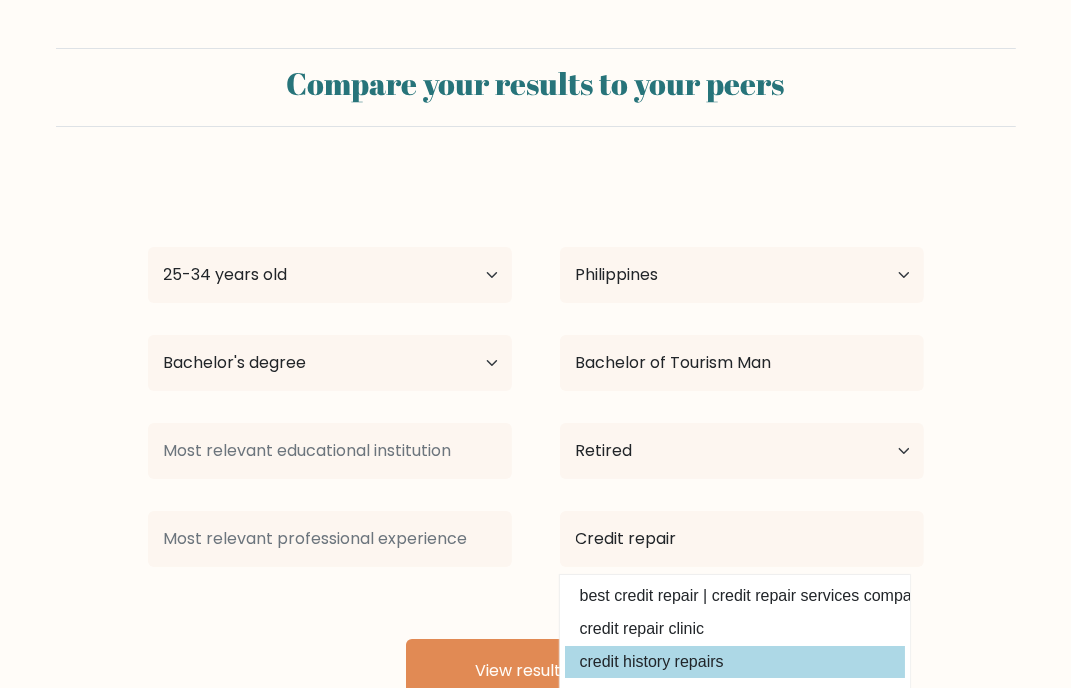click on "[PERSON]
[PERSON]
Age
Under 18 years old
18-24 years old
25-34 years old
35-44 years old
45-54 years old
55-64 years old
65 years old and above
Country
Afghanistan
Albania
Algeria
American Samoa
Andorra
Angola
Anguilla
Antarctica
Antigua and Barbuda
Argentina
Armenia
Aruba
Australia
Austria
Azerbaijan
Bahamas
Bahrain
Bangladesh
Barbados
Belarus
Belgium
Belize
Benin
Bermuda
Bhutan
Bolivia
Bonaire, Sint Eustatius and Saba
Bosnia and Herzegovina
Botswana
Bouvet Island
Brazil
Brunei Chad" at bounding box center (536, 439) 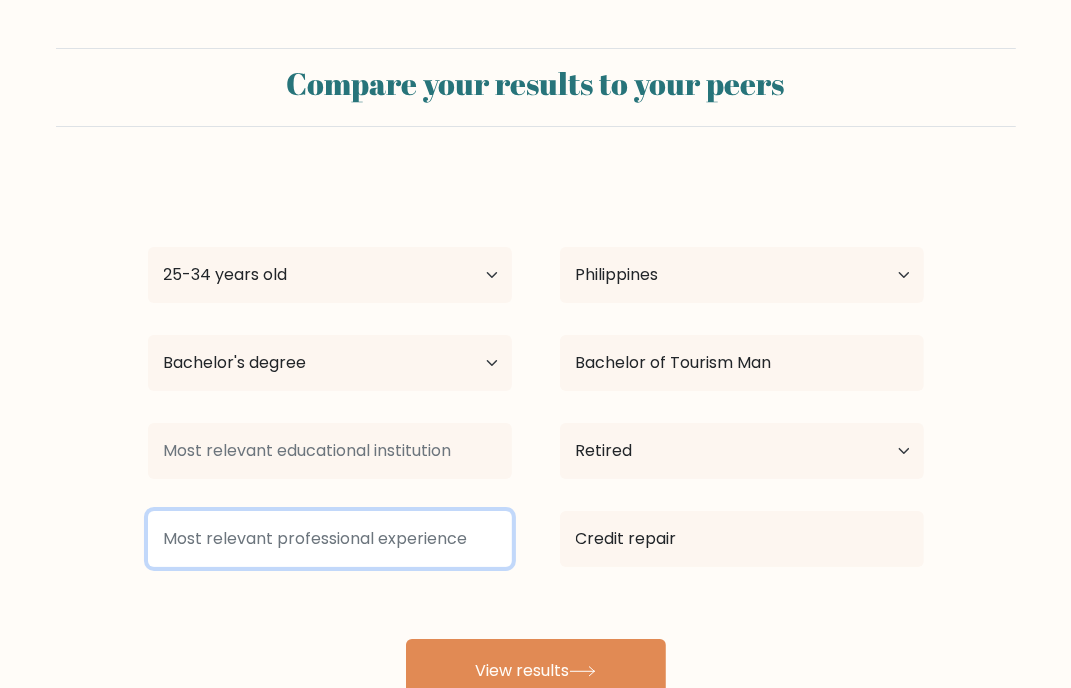 click at bounding box center [330, 539] 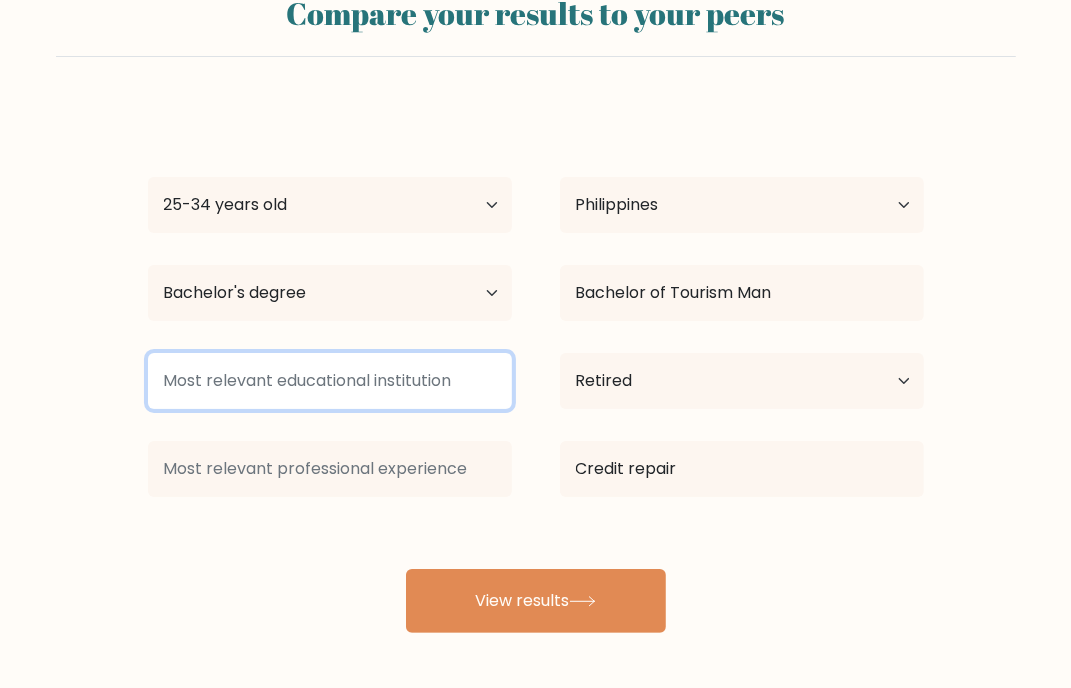 click at bounding box center [330, 381] 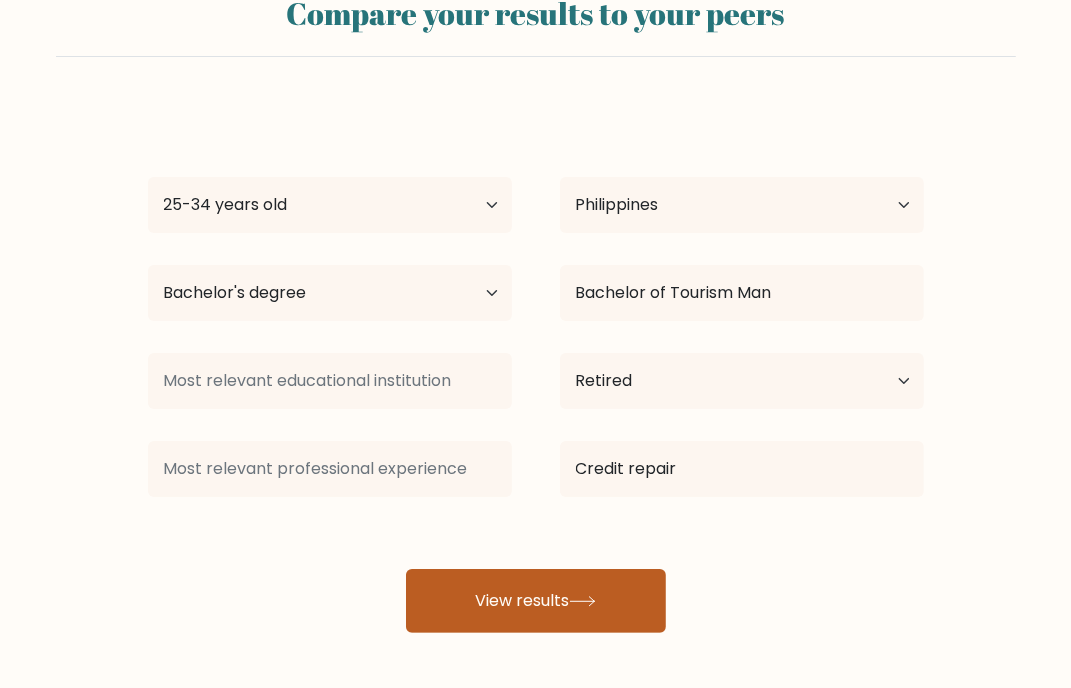 click on "View results" at bounding box center (536, 601) 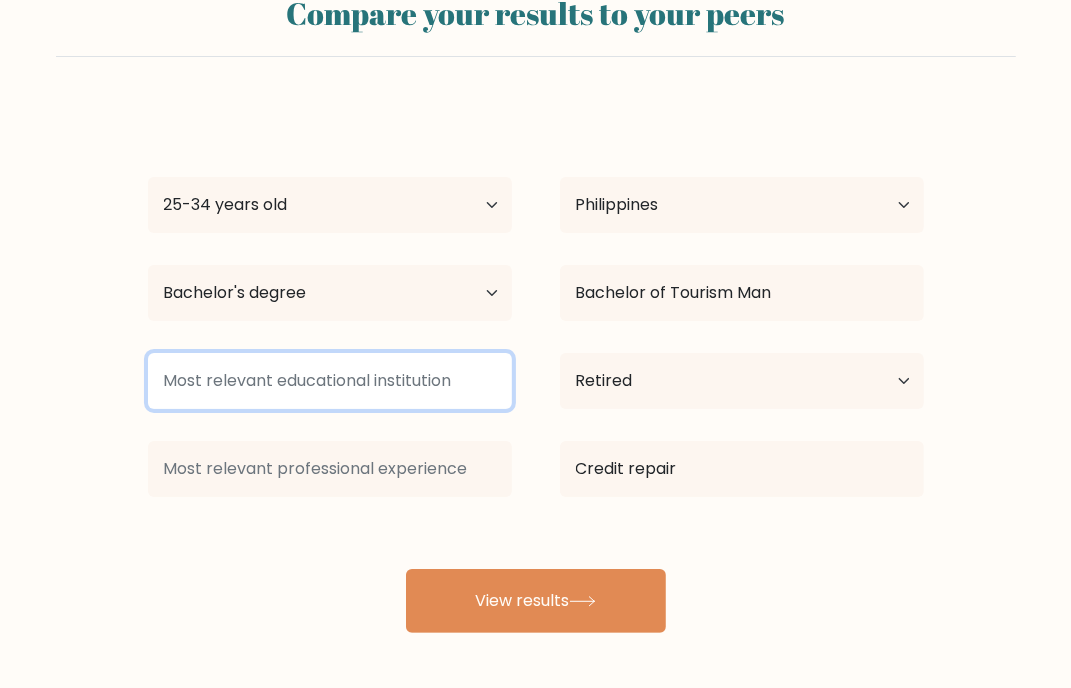 click at bounding box center [330, 381] 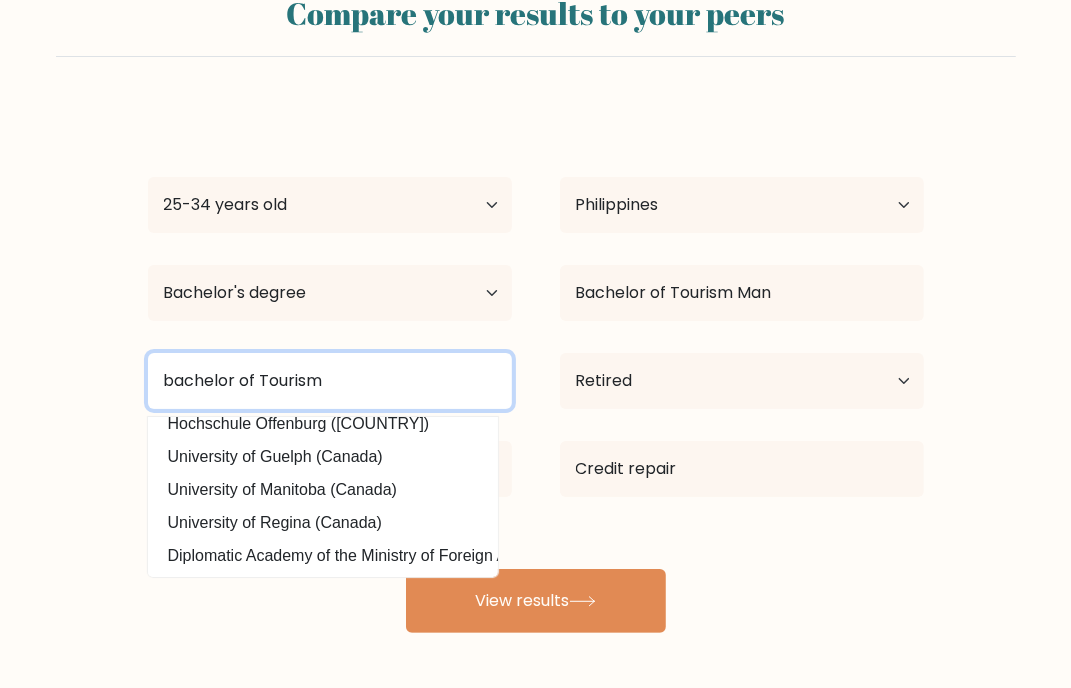 scroll, scrollTop: 0, scrollLeft: 0, axis: both 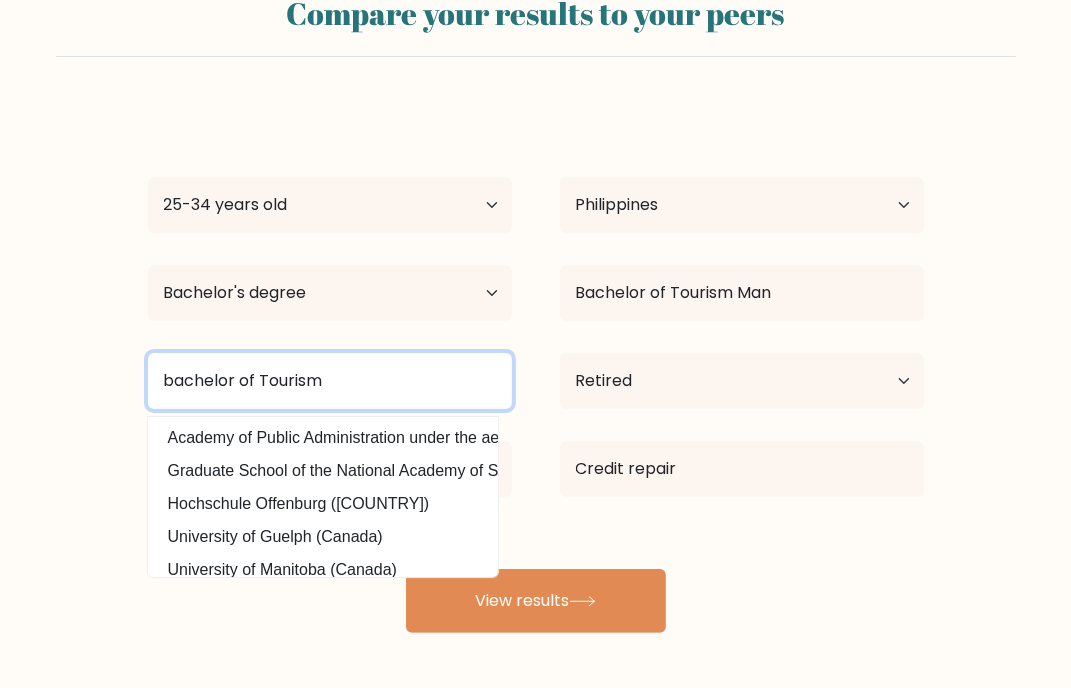 type on "bachelor of Tourism" 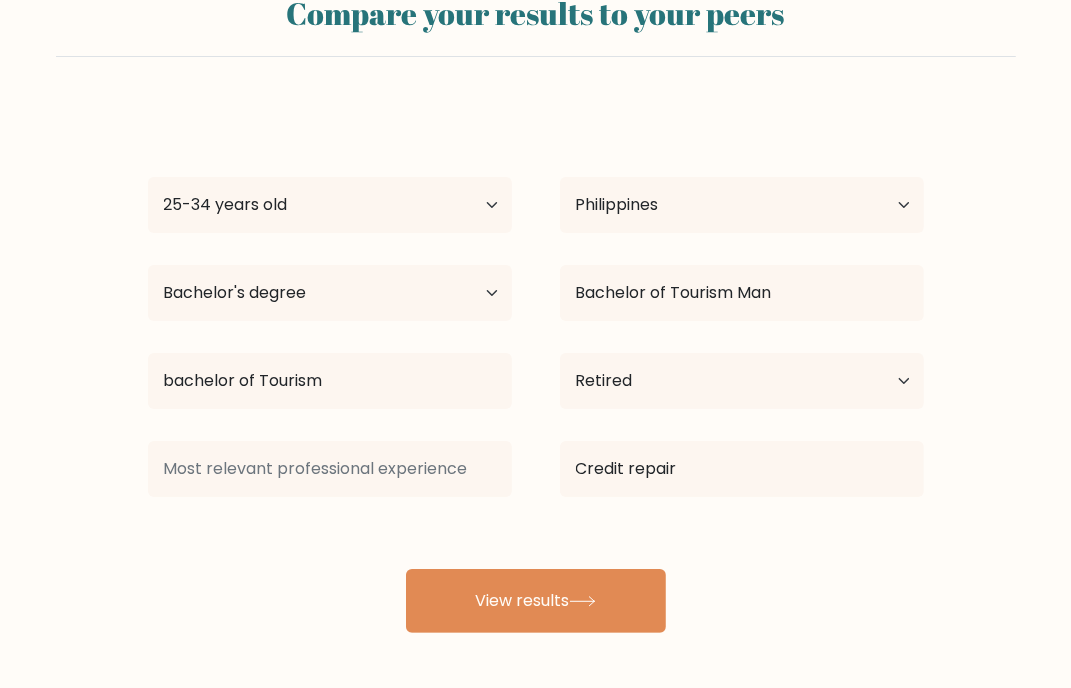 click on "[PERSON]
[PERSON]
Age
Under 18 years old
18-24 years old
25-34 years old
35-44 years old
45-54 years old
55-64 years old
65 years old and above
Country
Afghanistan
Albania
Algeria
American Samoa
Andorra
Angola
Anguilla
Antarctica
Antigua and Barbuda
Argentina
Armenia
Aruba
Australia
Austria
Azerbaijan
Bahamas
Bahrain
Bangladesh
Barbados
Belarus
Belgium
Belize
Benin
Bermuda
Bhutan
Bolivia
Bonaire, Sint Eustatius and Saba
Bosnia and Herzegovina
Botswana
Bouvet Island
Brazil
Brunei Chad" at bounding box center (536, 369) 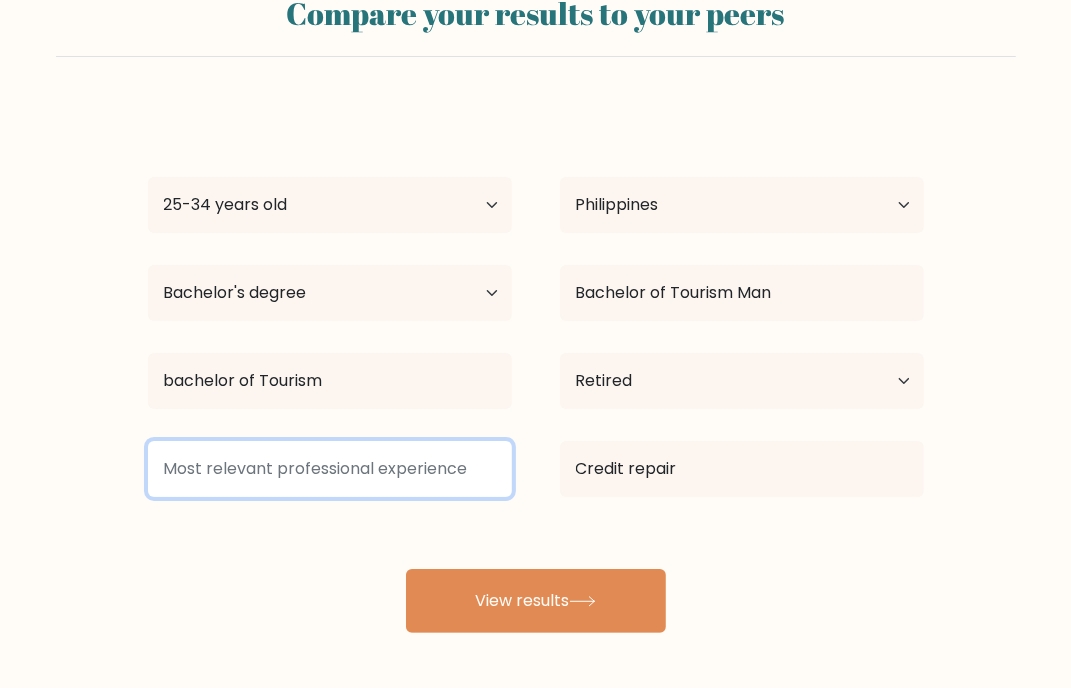 click at bounding box center (330, 469) 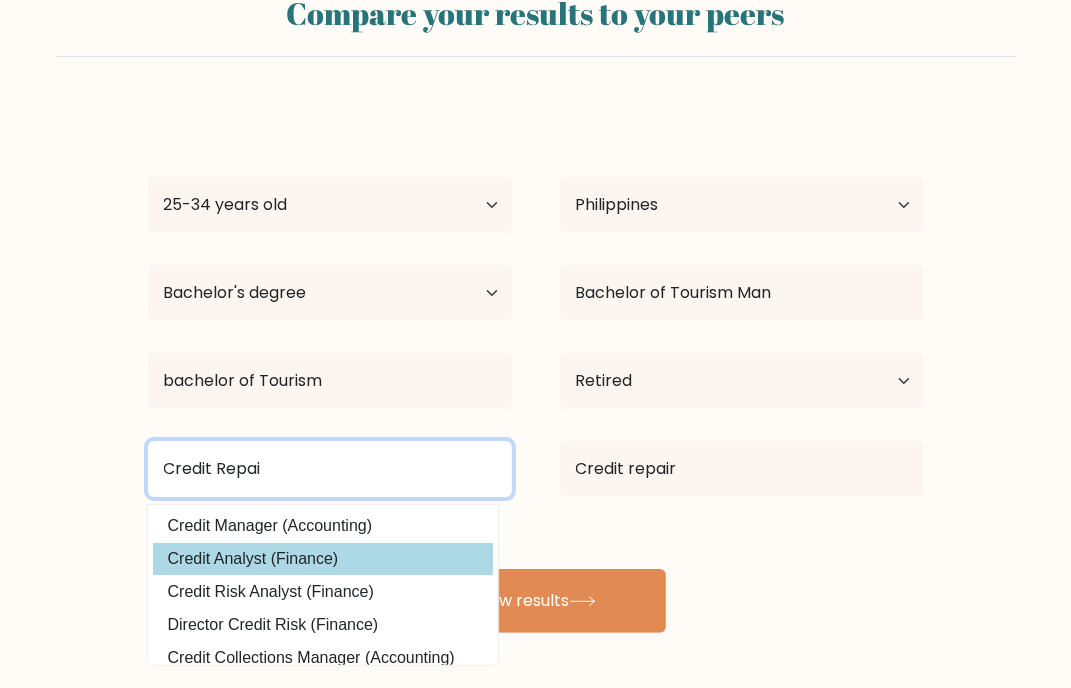 type on "Credit Repai" 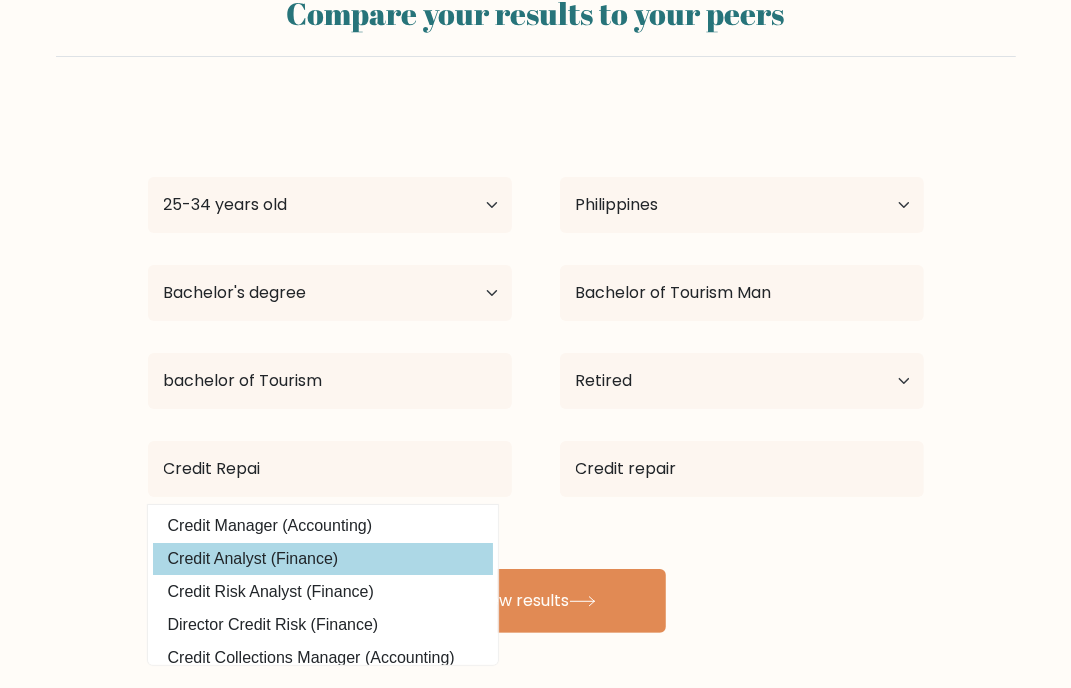 click on "Credit Analyst (Finance)" at bounding box center (323, 559) 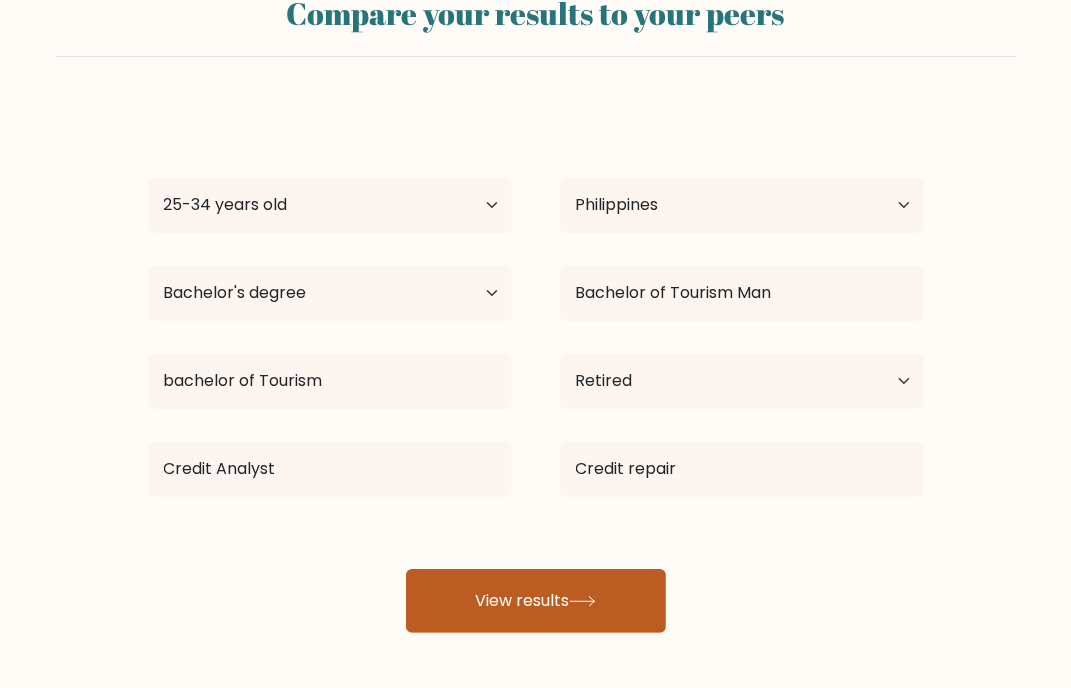 click at bounding box center (582, 601) 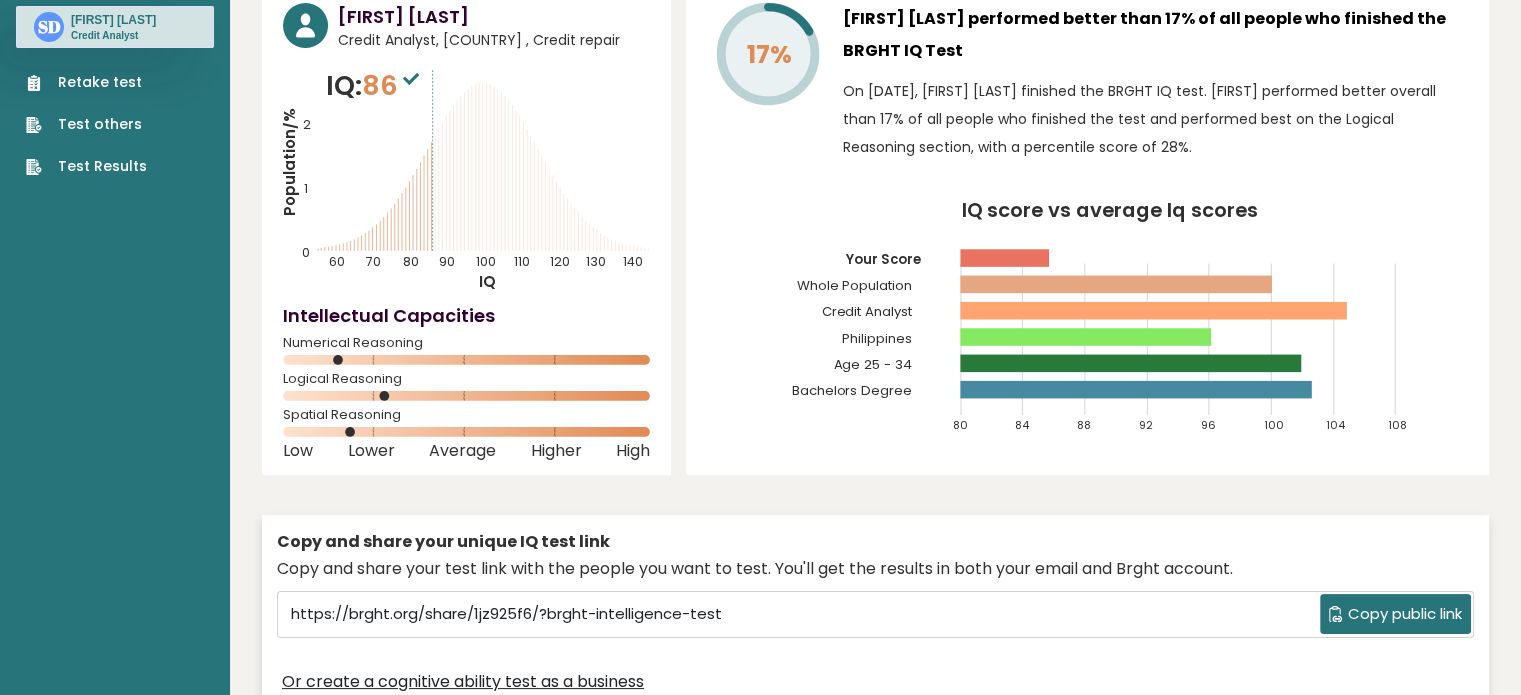 scroll, scrollTop: 0, scrollLeft: 0, axis: both 